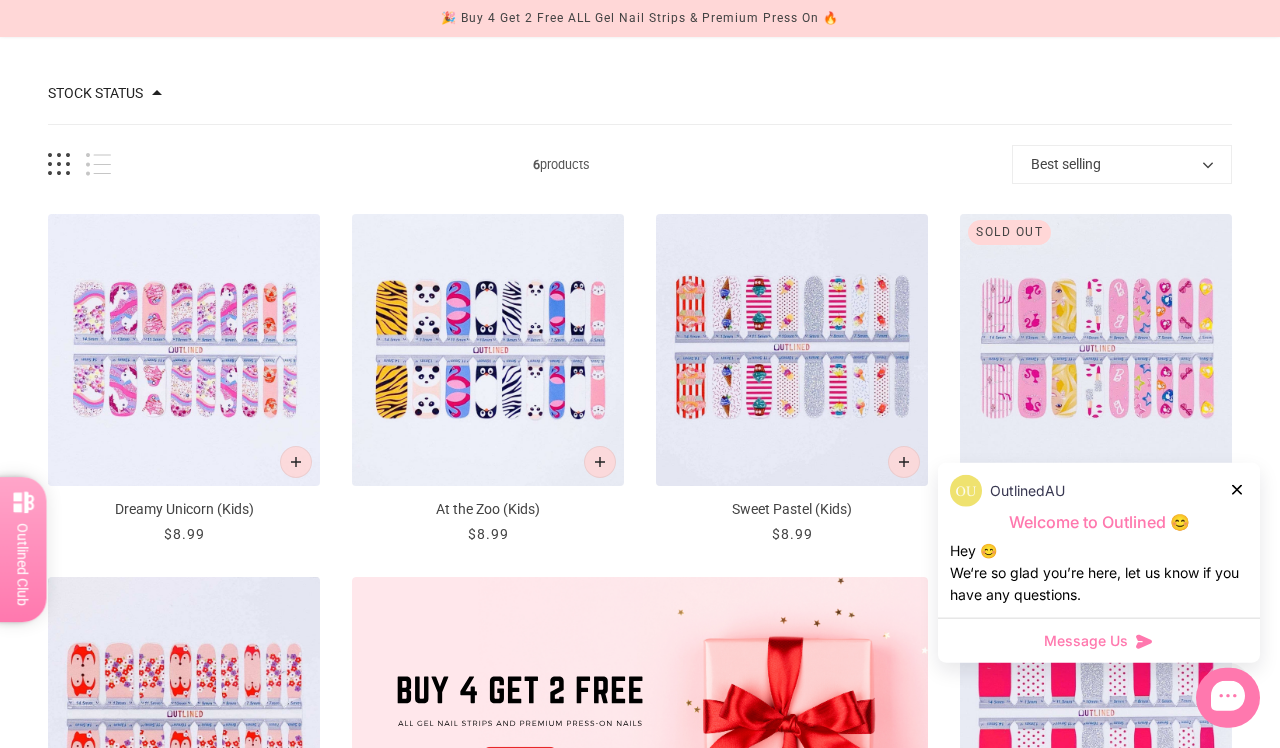 scroll, scrollTop: 175, scrollLeft: 0, axis: vertical 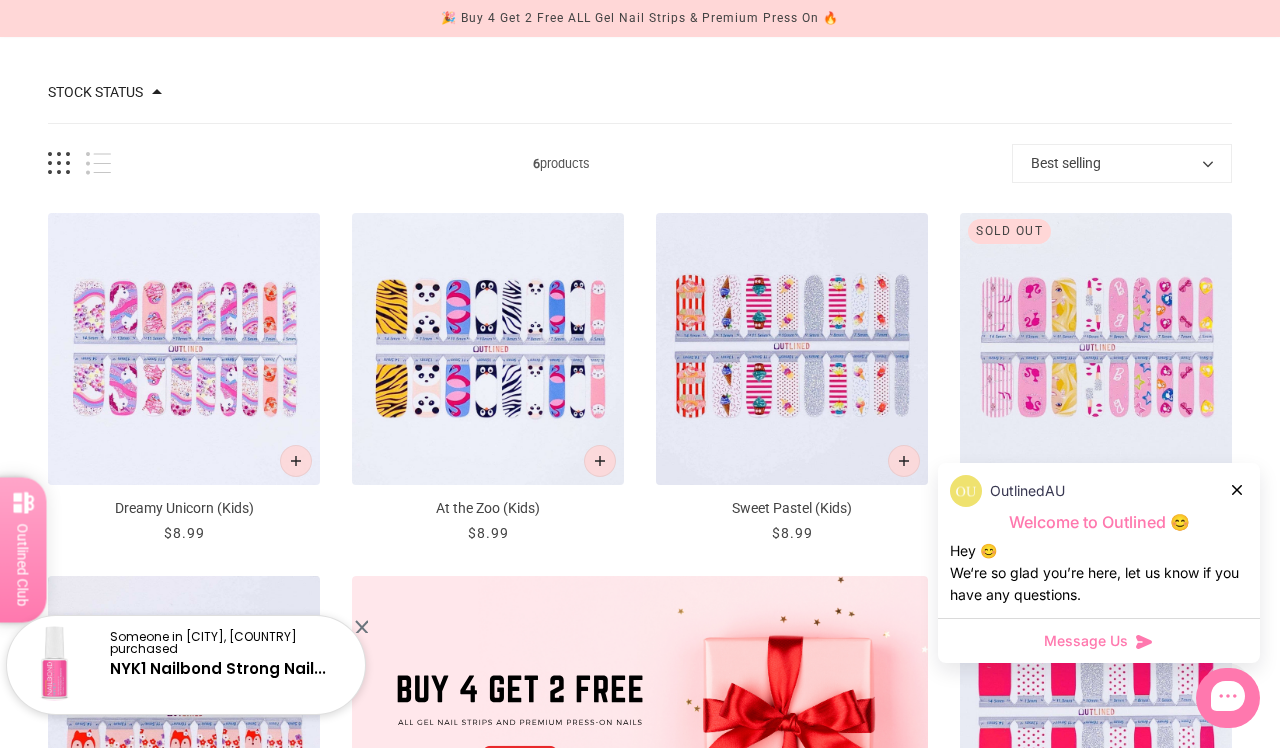 click at bounding box center [184, 349] 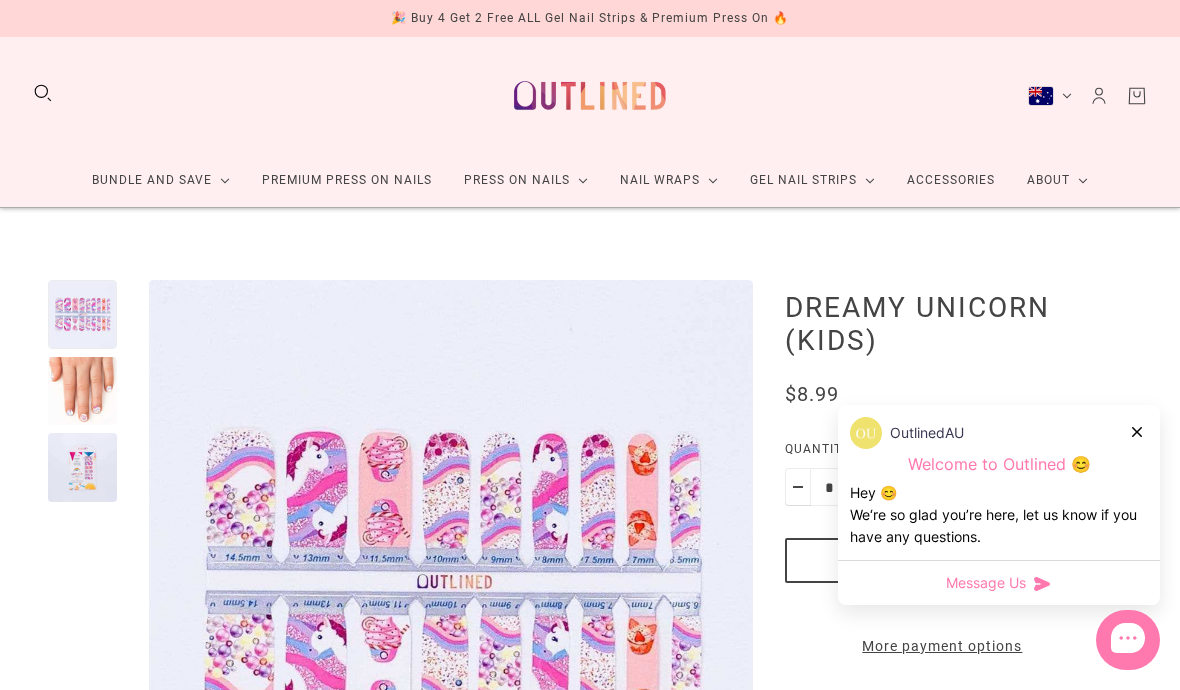 scroll, scrollTop: 0, scrollLeft: 0, axis: both 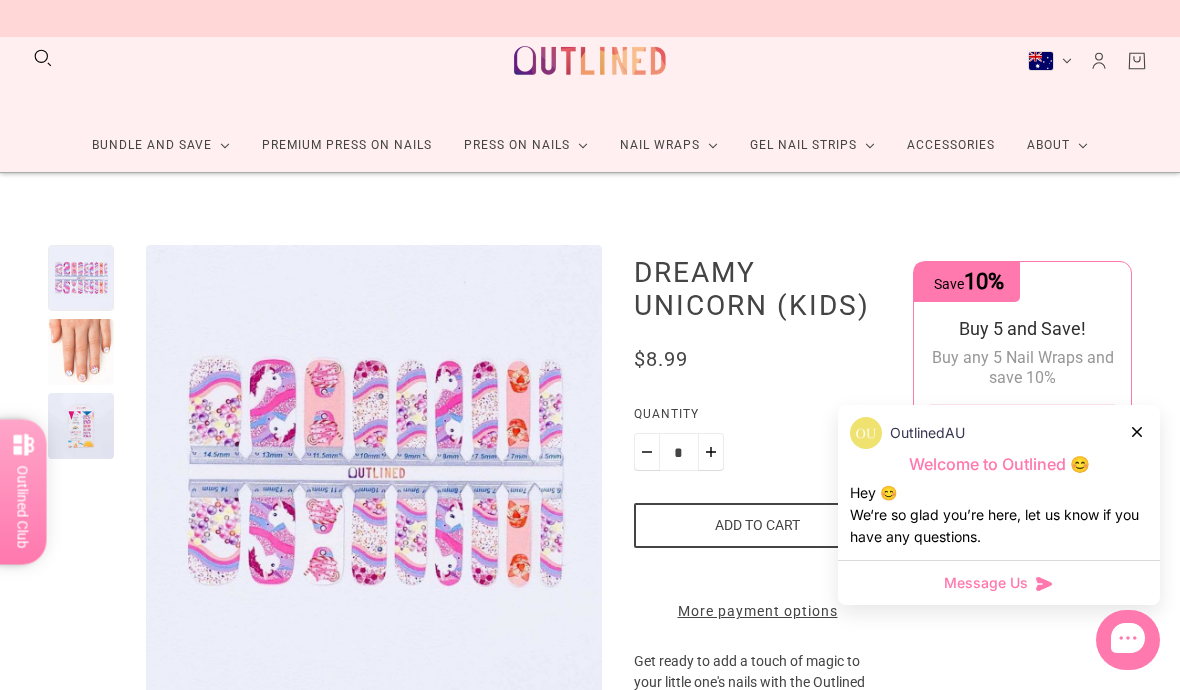 click 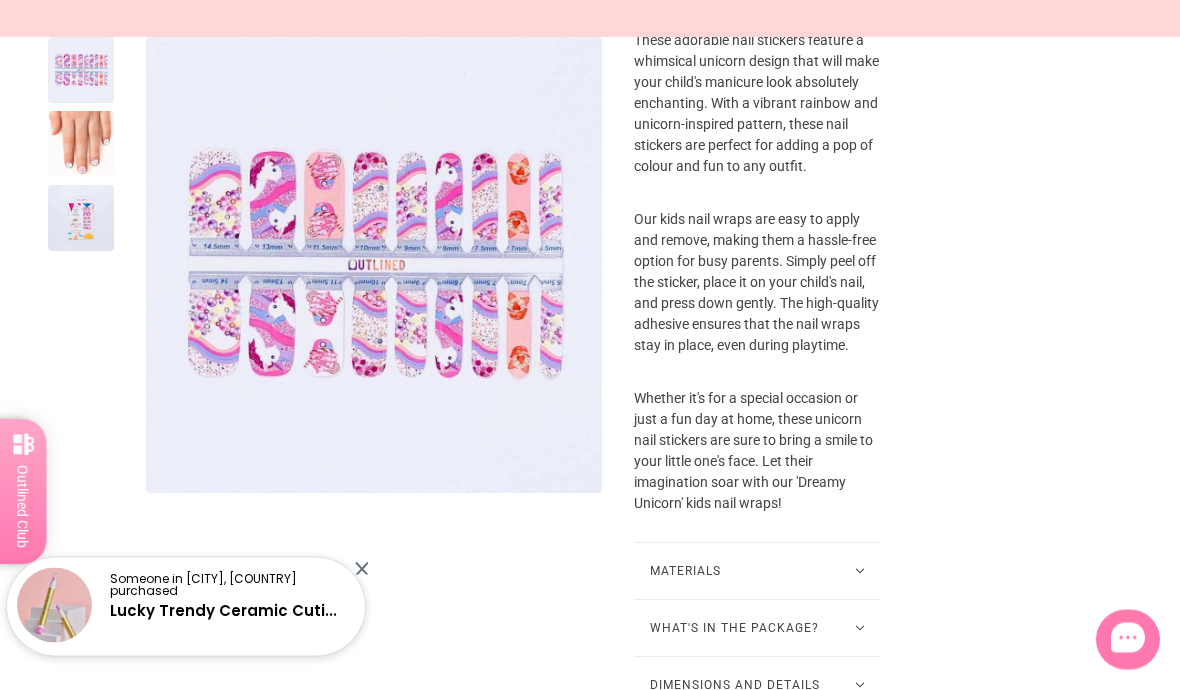 scroll, scrollTop: 752, scrollLeft: 0, axis: vertical 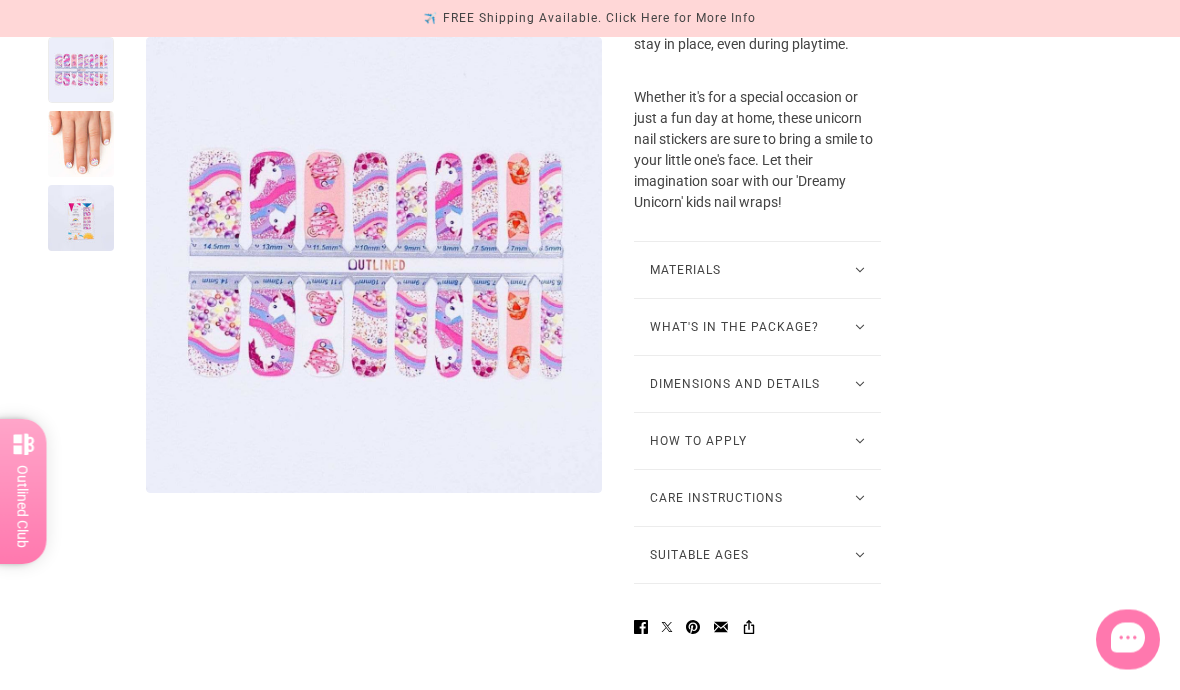 click on "How To Apply" at bounding box center (758, 442) 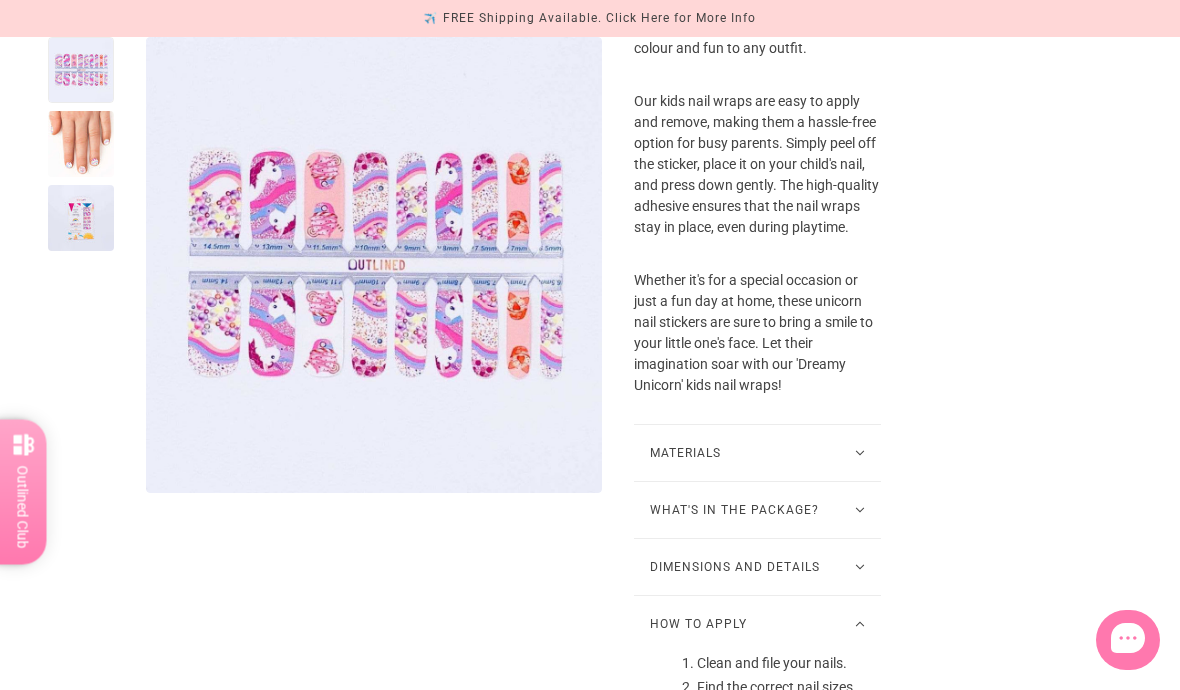 scroll, scrollTop: 868, scrollLeft: 0, axis: vertical 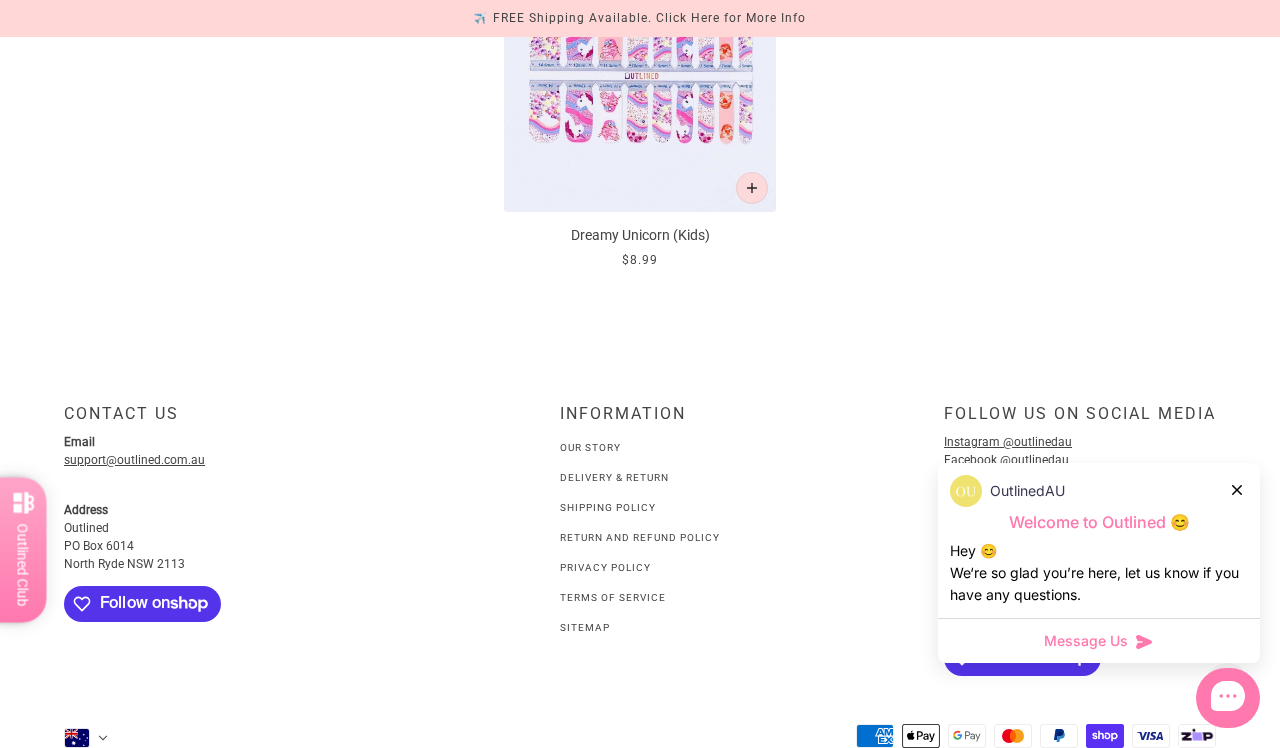 click on "OutlinedAU" at bounding box center [1099, 491] 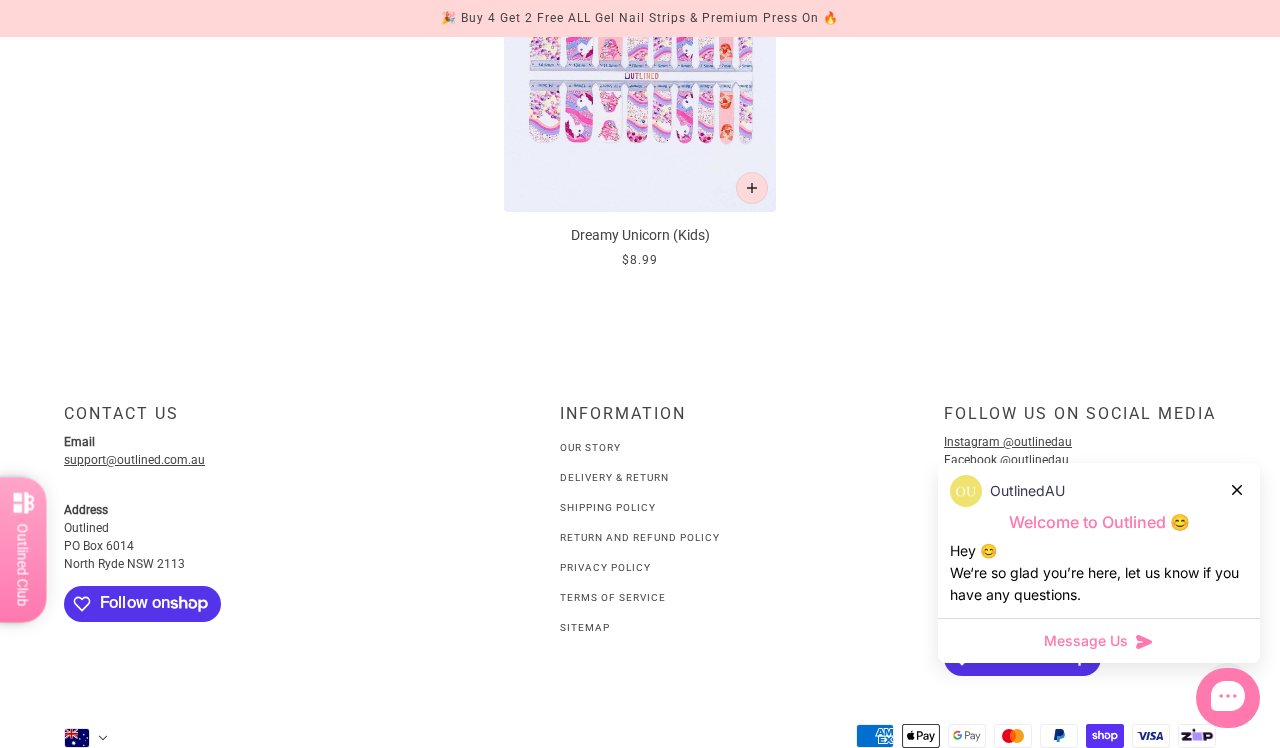 click on "OutlinedAU
Welcome to Outlined 😊
Hey  😊  We‘re so glad you’re here, let us know if you have any questions." at bounding box center (1099, 540) 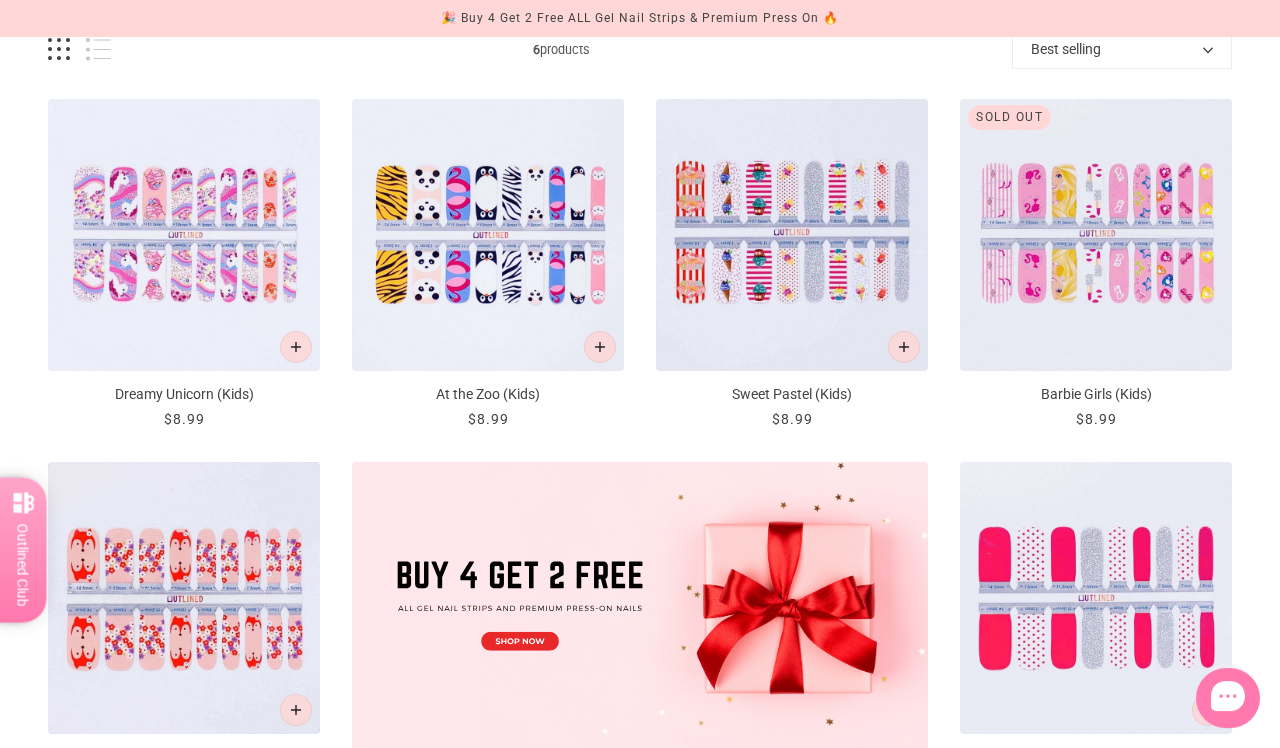 scroll, scrollTop: 285, scrollLeft: 0, axis: vertical 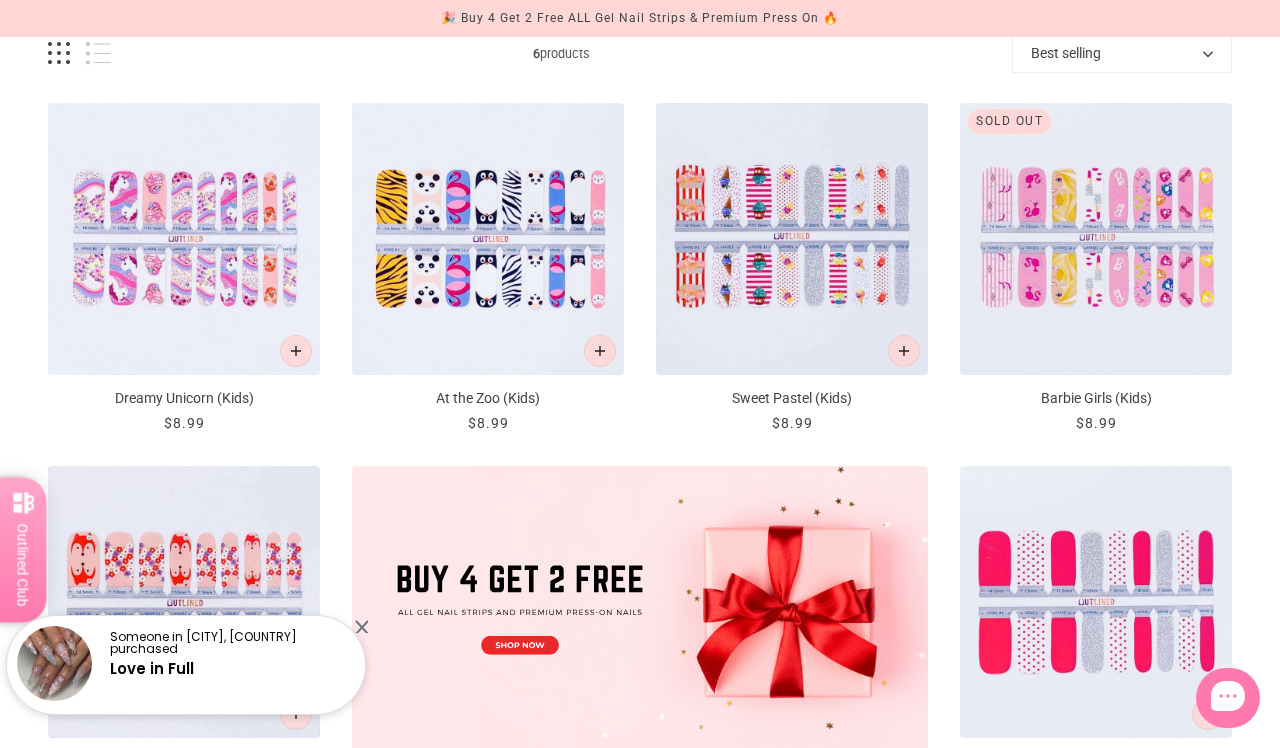 click at bounding box center (184, 239) 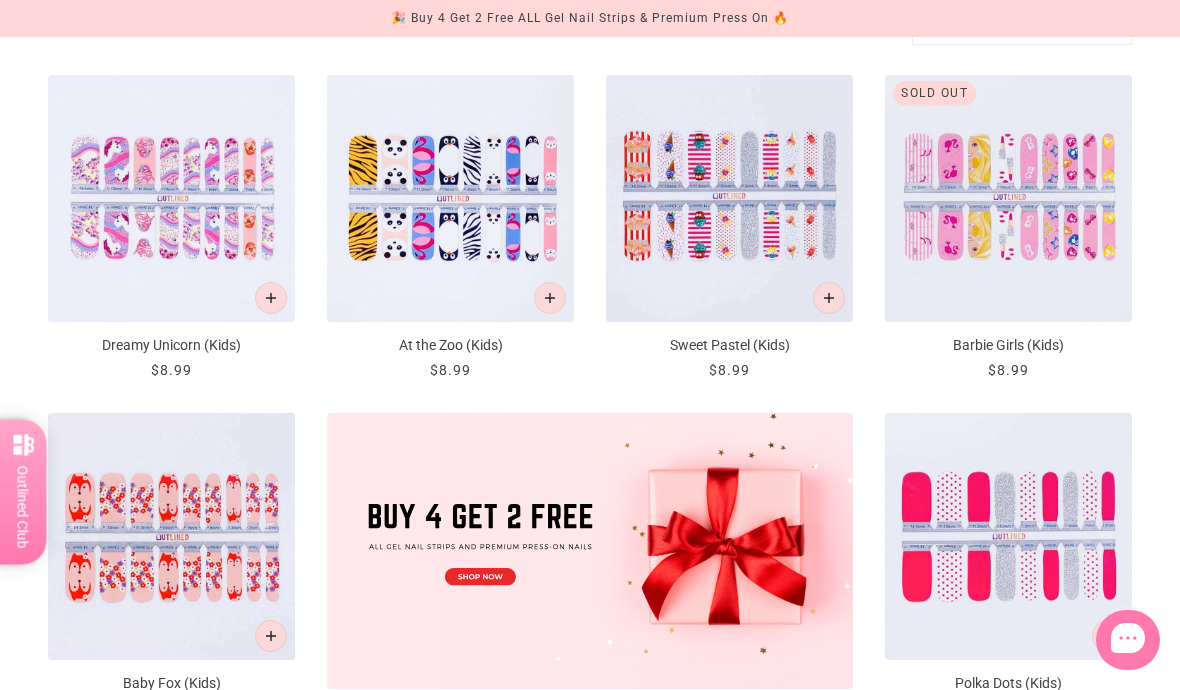 scroll, scrollTop: 306, scrollLeft: 0, axis: vertical 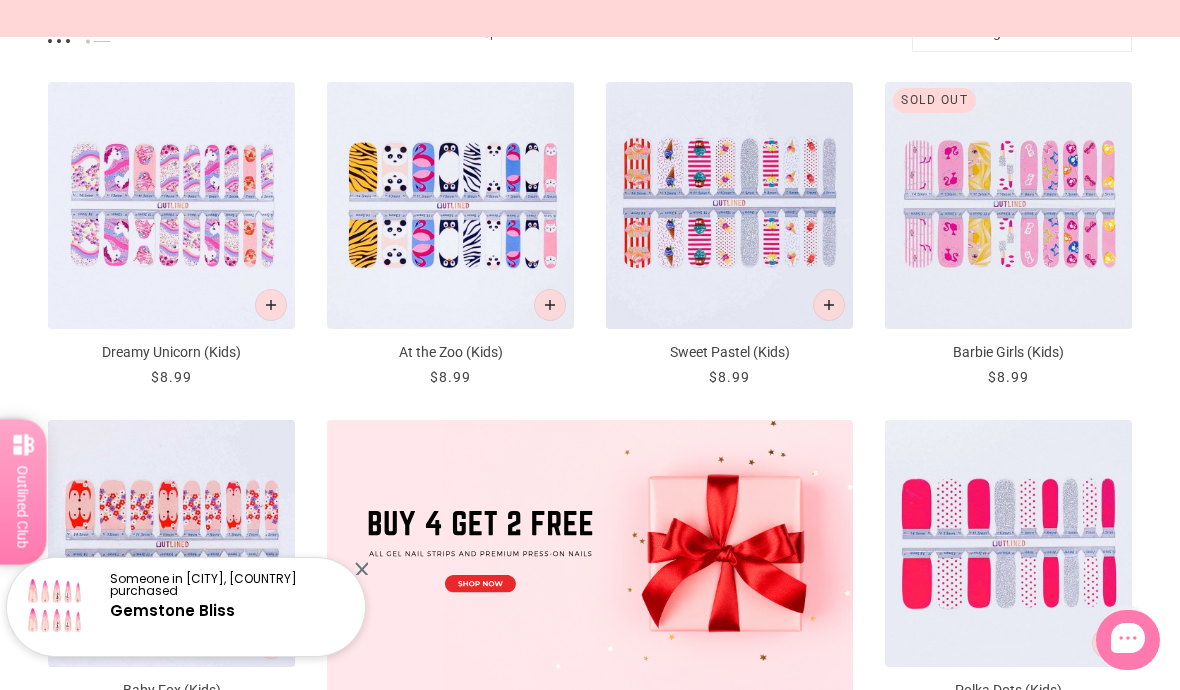 click at bounding box center [1008, 543] 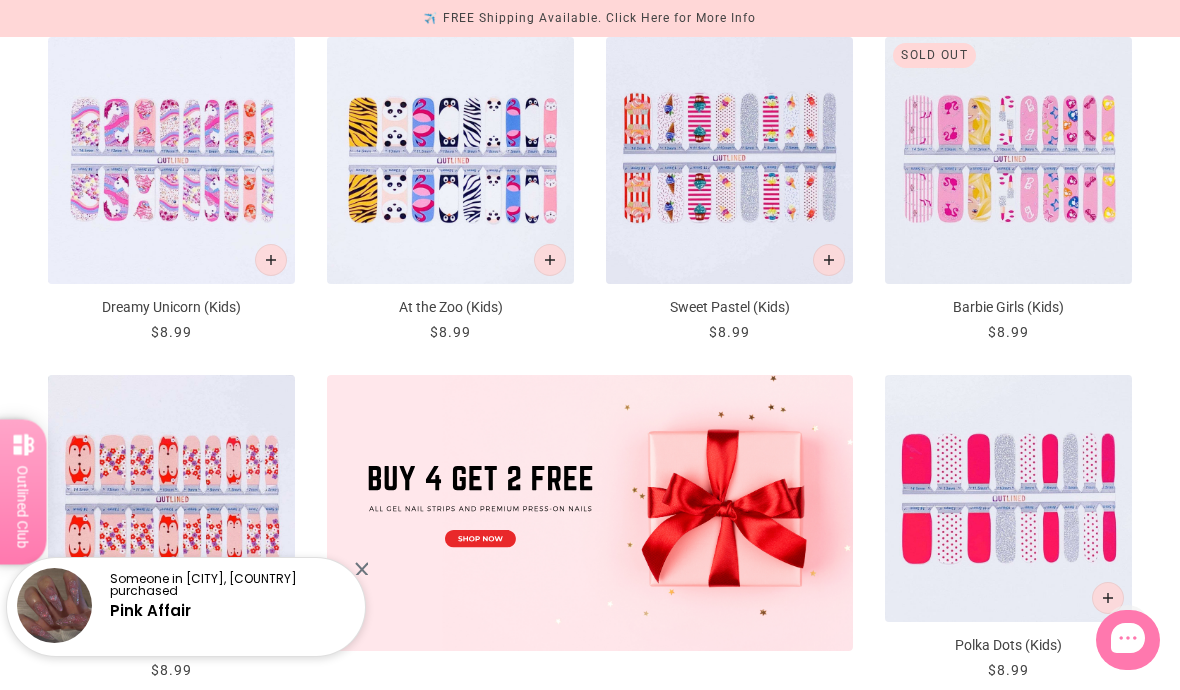 scroll, scrollTop: 394, scrollLeft: 0, axis: vertical 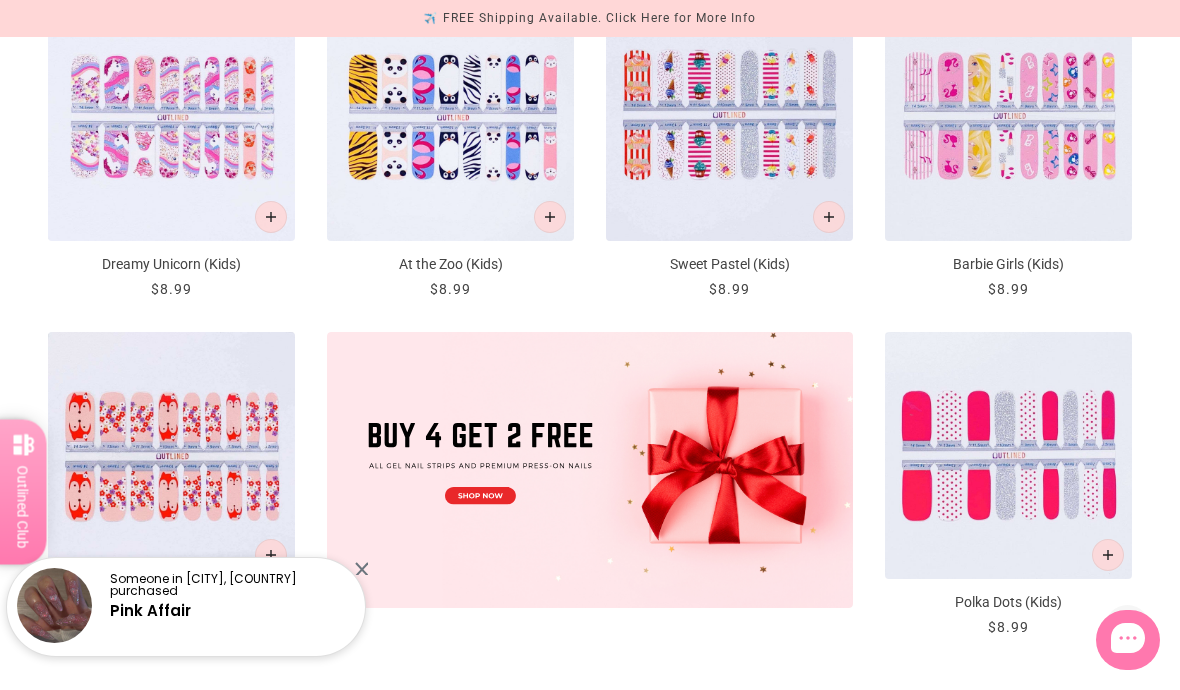 click at bounding box center [171, 455] 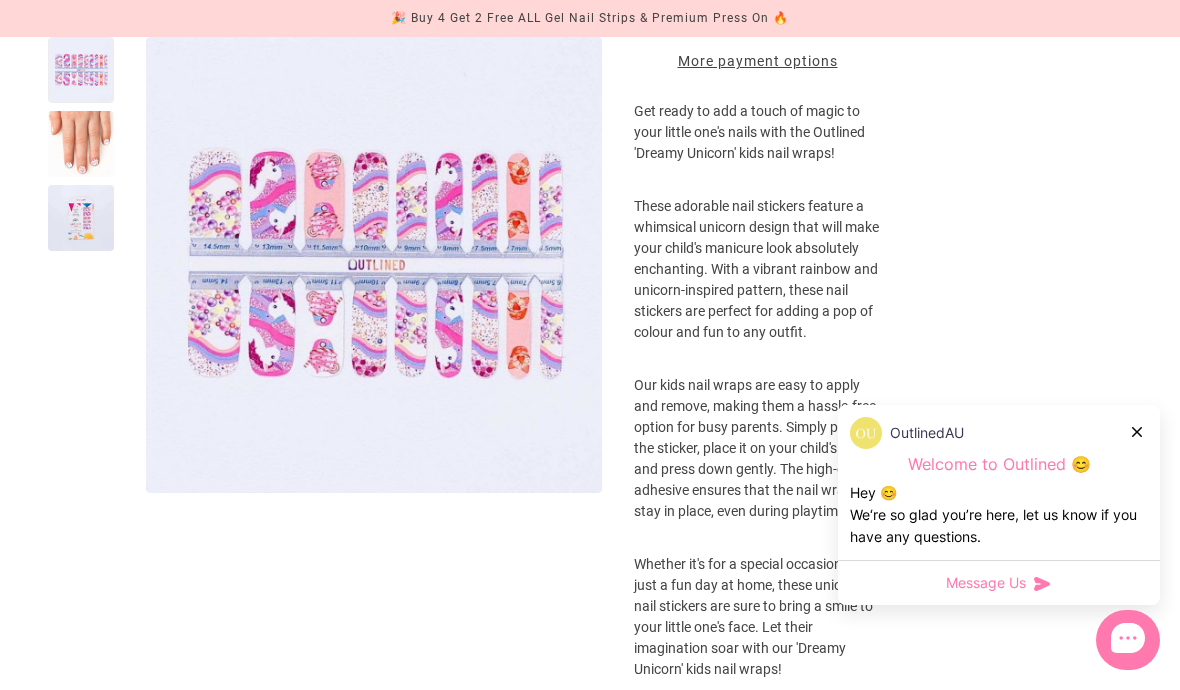 scroll, scrollTop: 600, scrollLeft: 0, axis: vertical 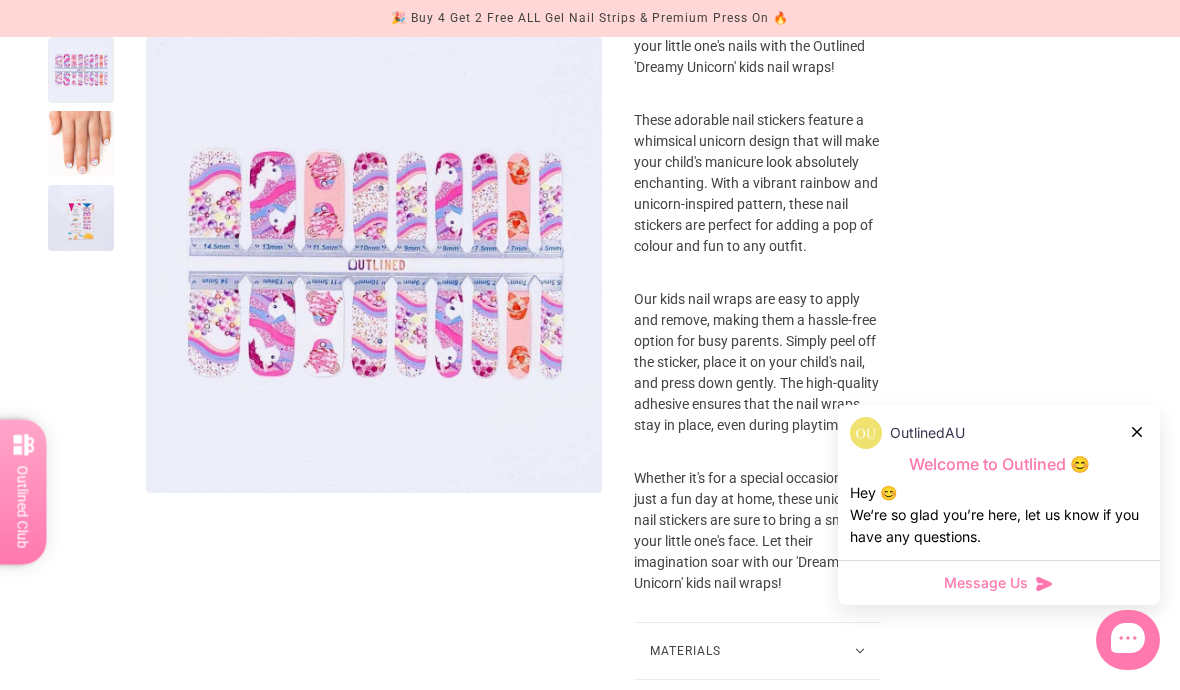 click at bounding box center (81, 144) 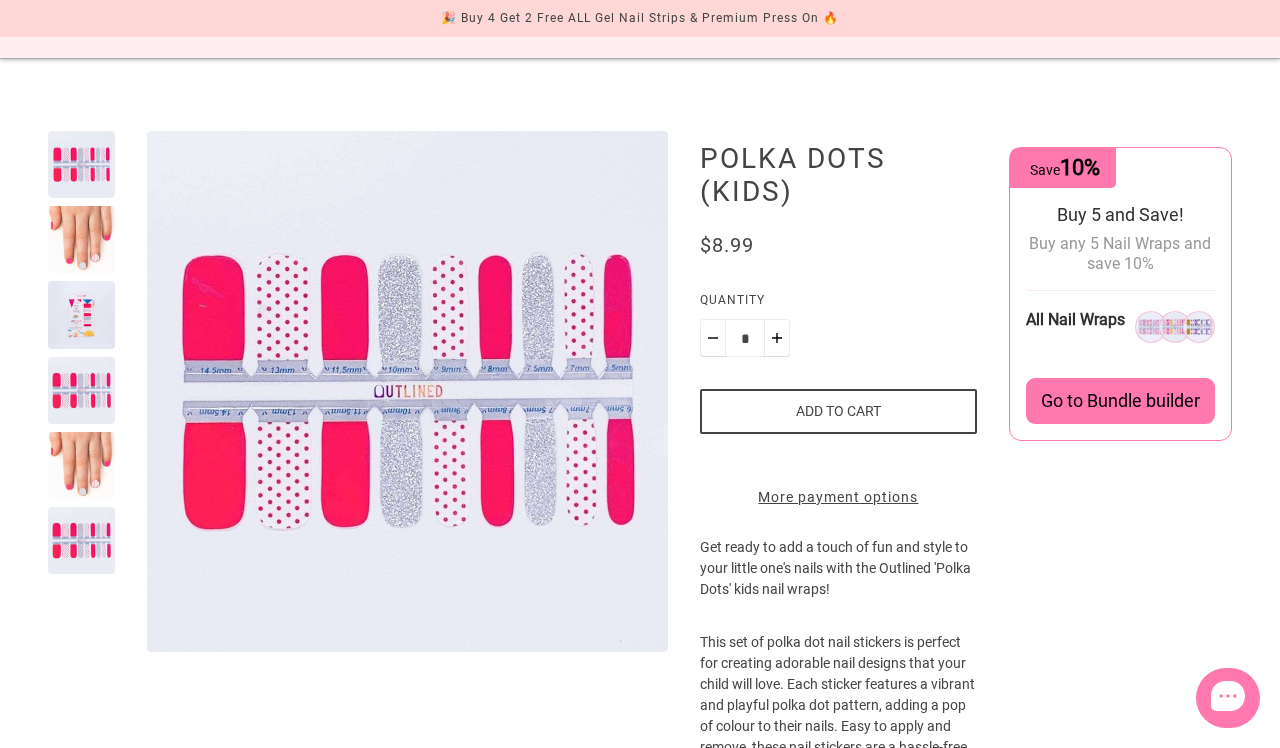 scroll, scrollTop: 264, scrollLeft: 0, axis: vertical 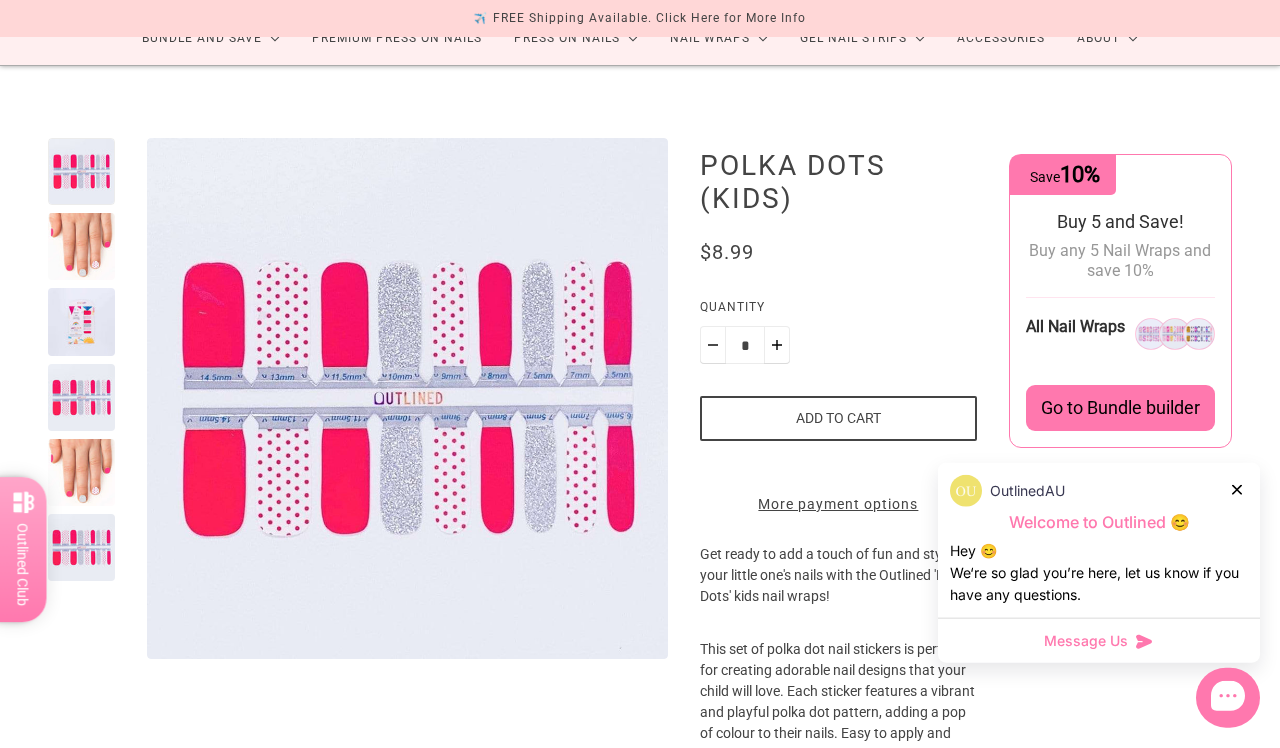 click on "Add to cart" at bounding box center (838, 418) 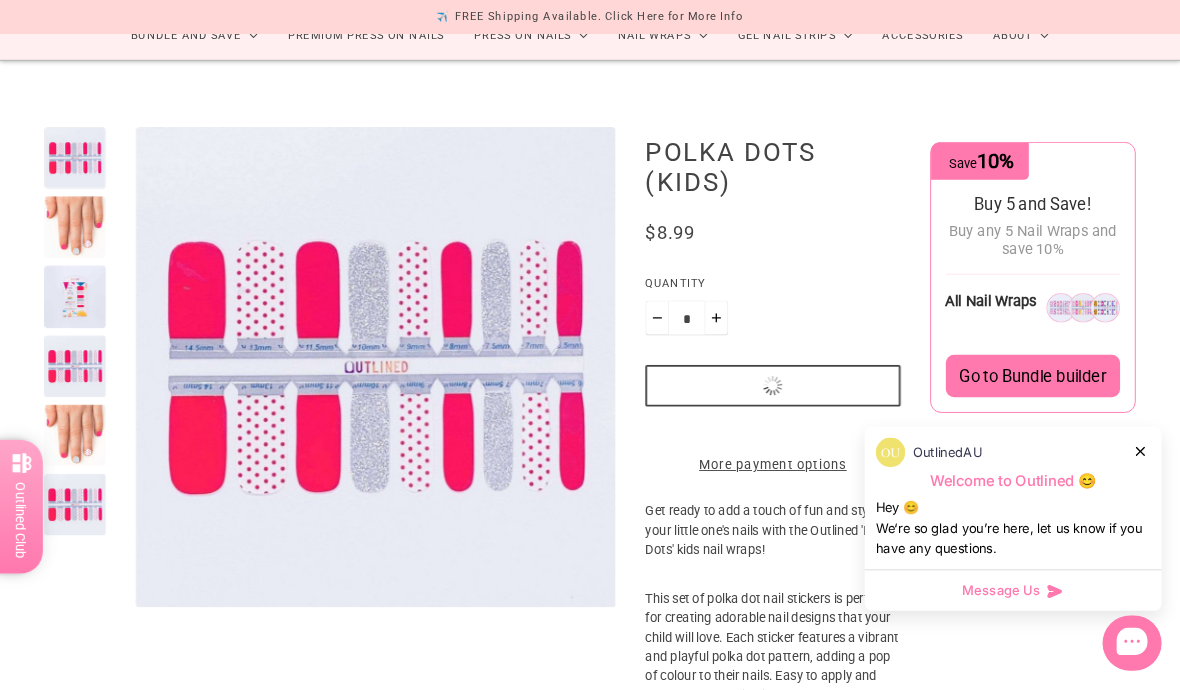 scroll, scrollTop: 175, scrollLeft: 0, axis: vertical 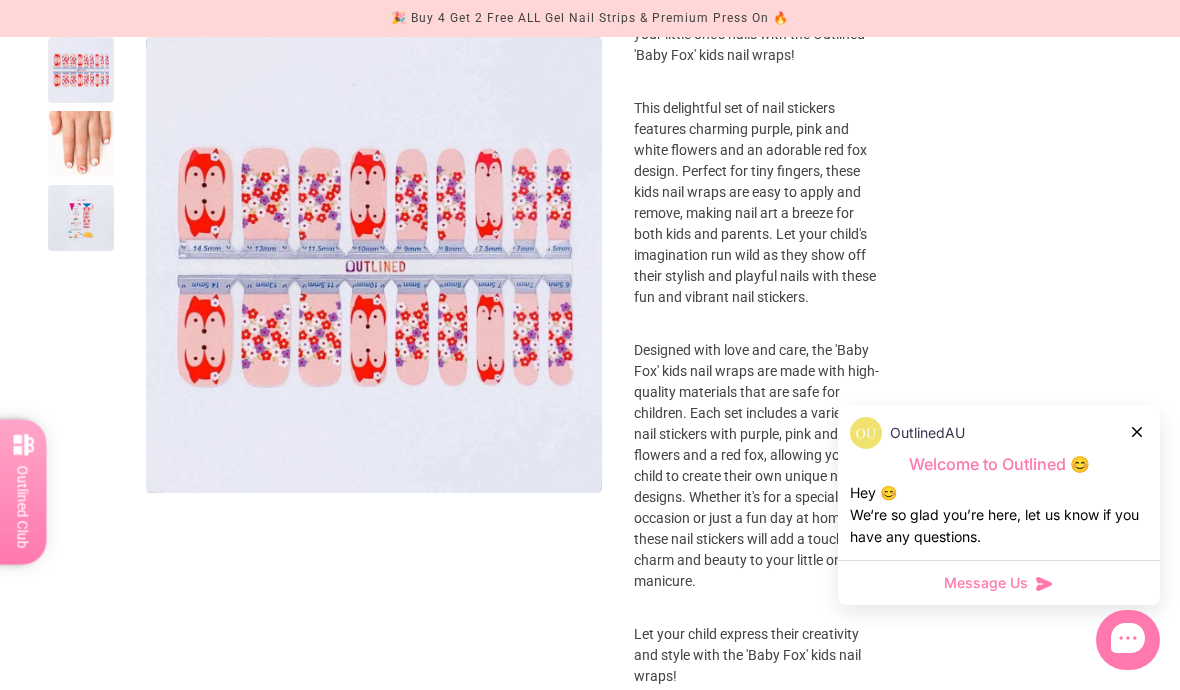 click at bounding box center [81, 144] 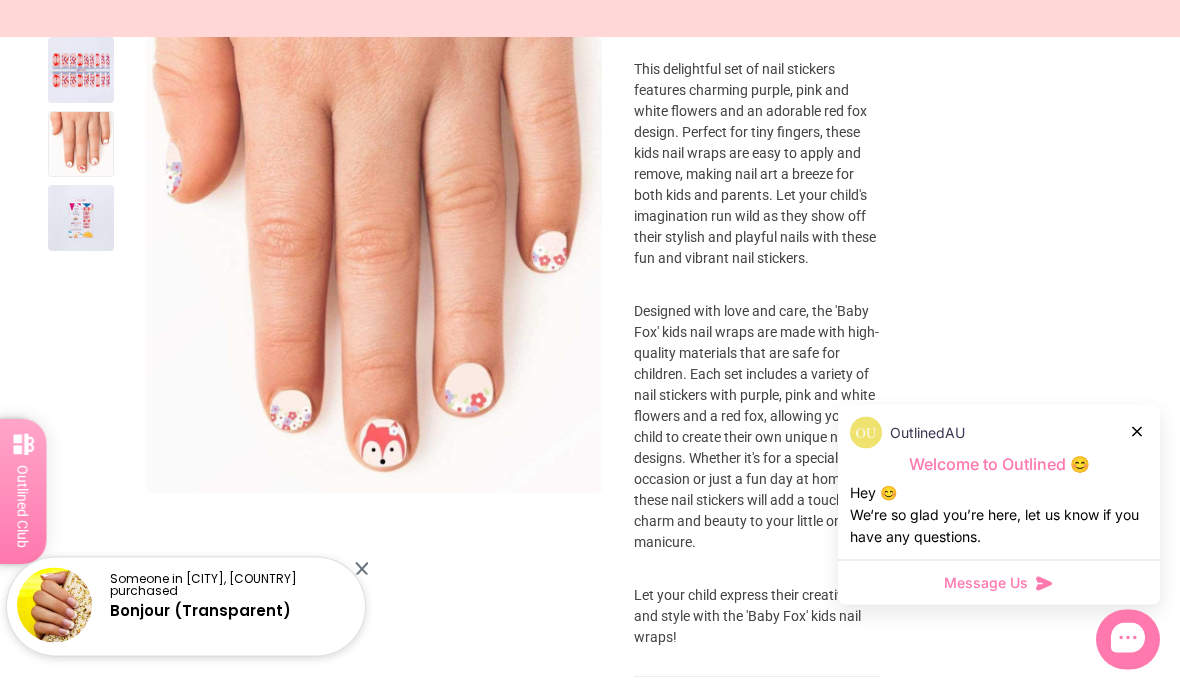 scroll, scrollTop: 688, scrollLeft: 0, axis: vertical 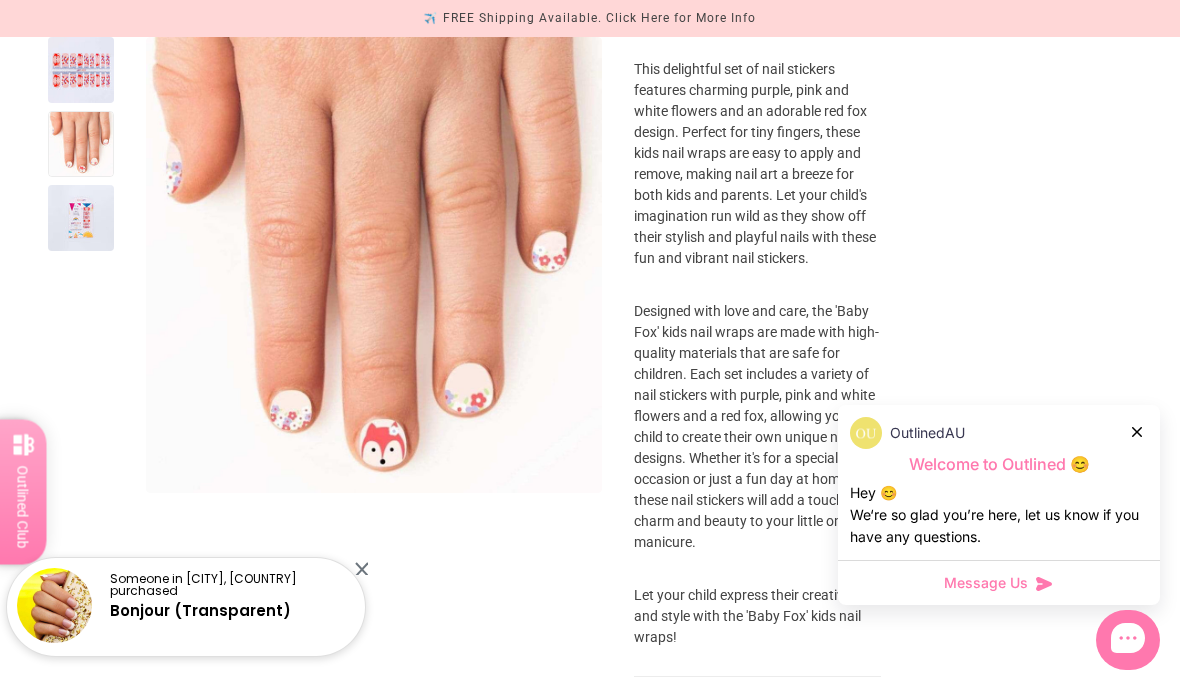 click on "OutlinedAU" at bounding box center [999, 433] 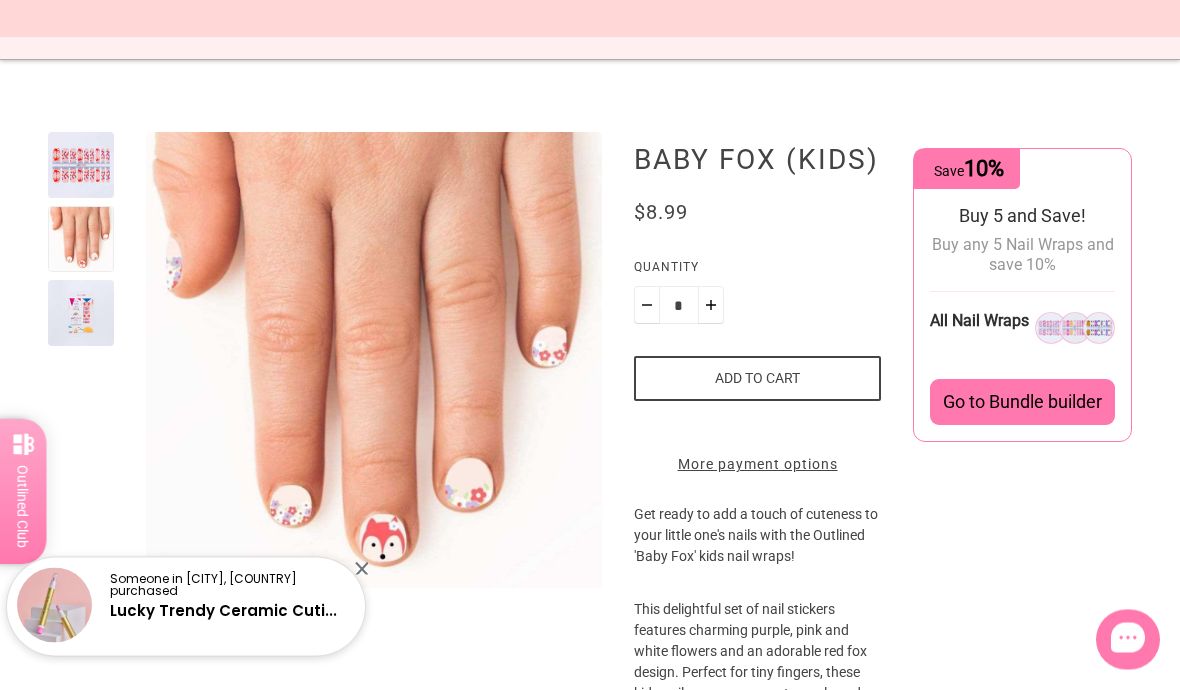 scroll, scrollTop: 148, scrollLeft: 0, axis: vertical 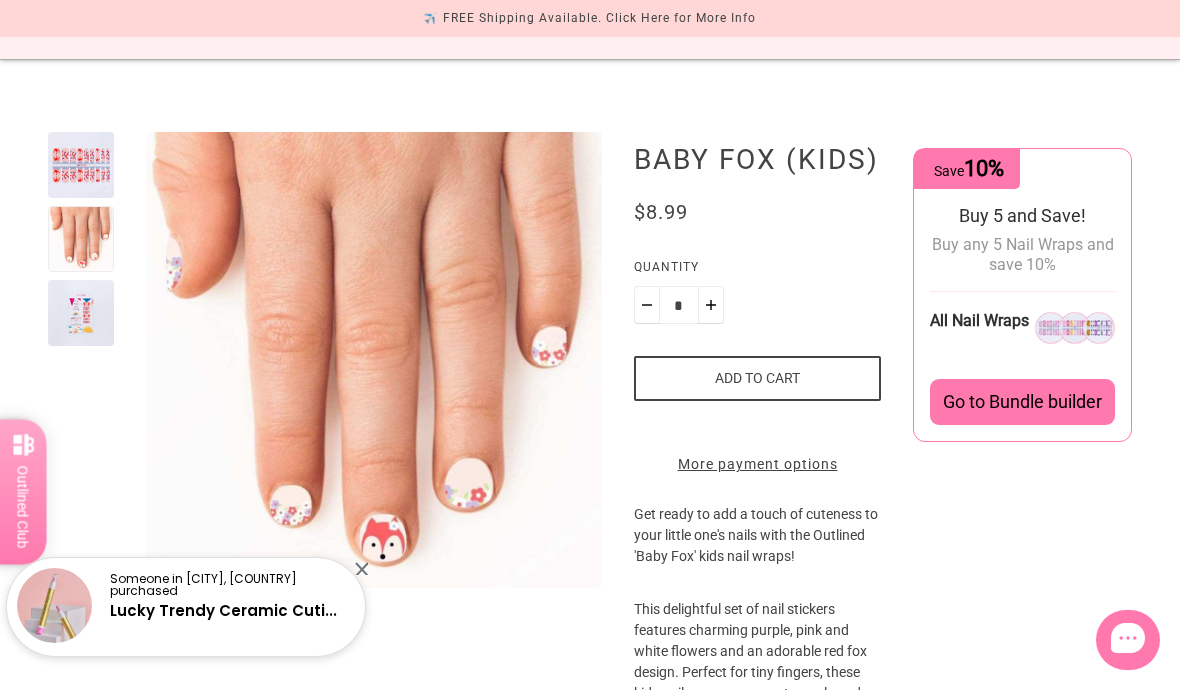 click on "Add to cart" at bounding box center [758, 378] 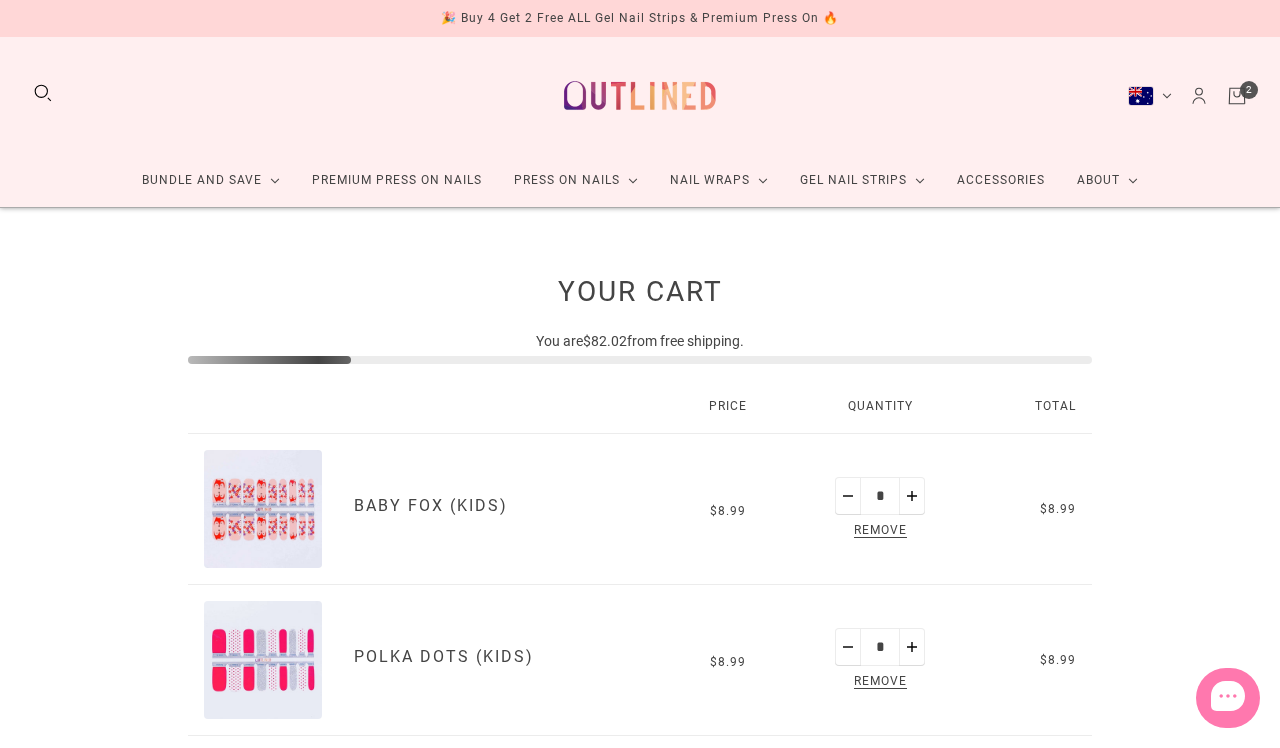 scroll, scrollTop: 11, scrollLeft: 0, axis: vertical 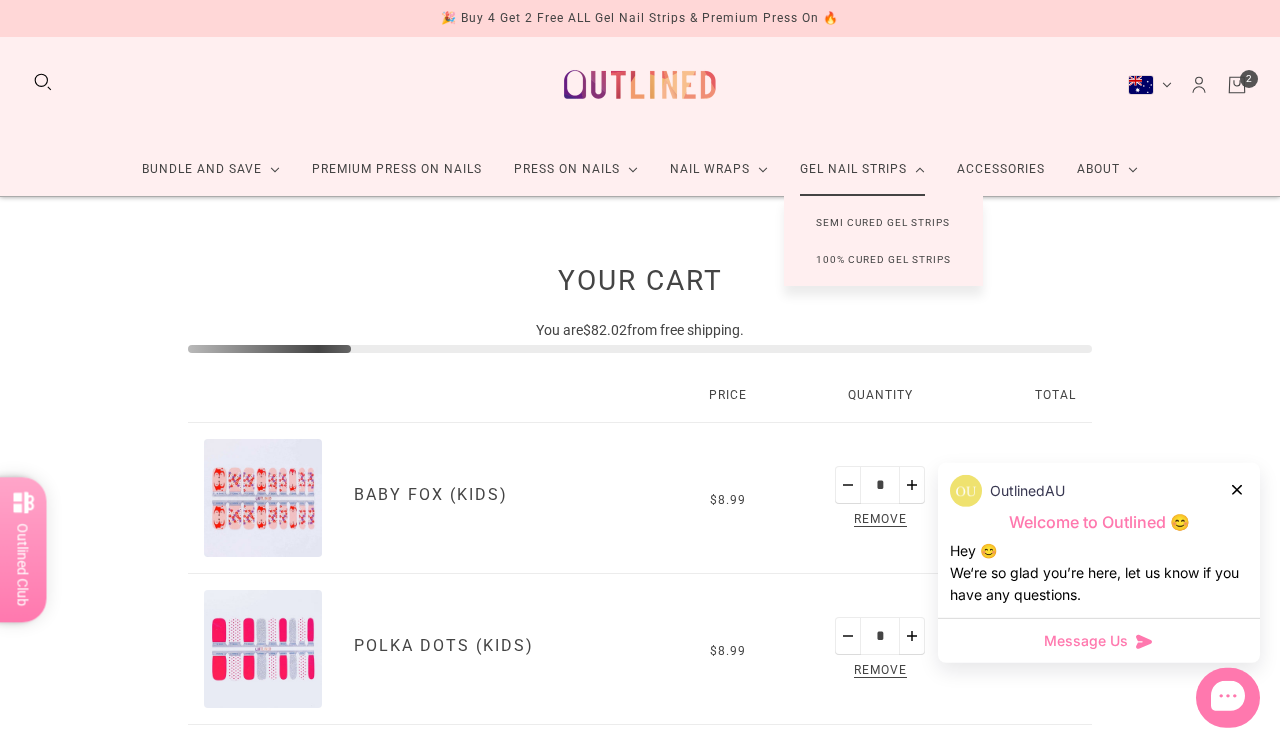 click on "100% Cured Gel Strips" at bounding box center [883, 259] 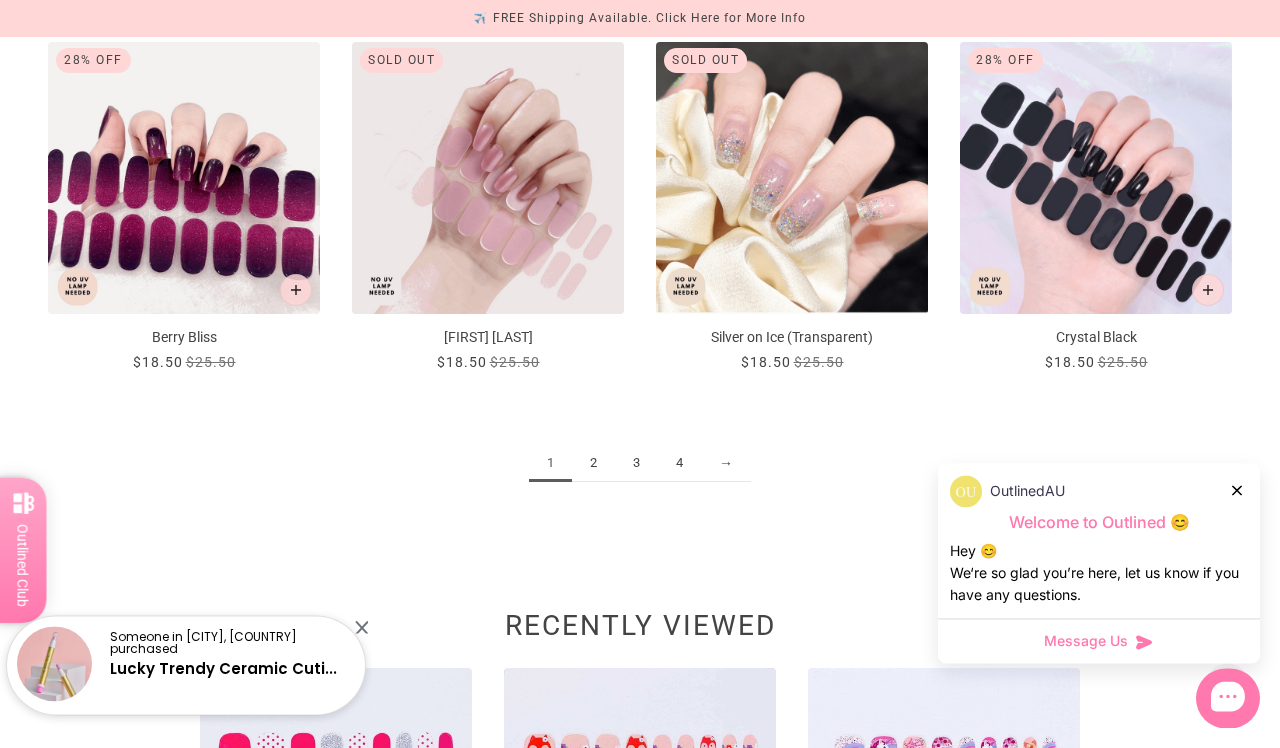 scroll, scrollTop: 2180, scrollLeft: 0, axis: vertical 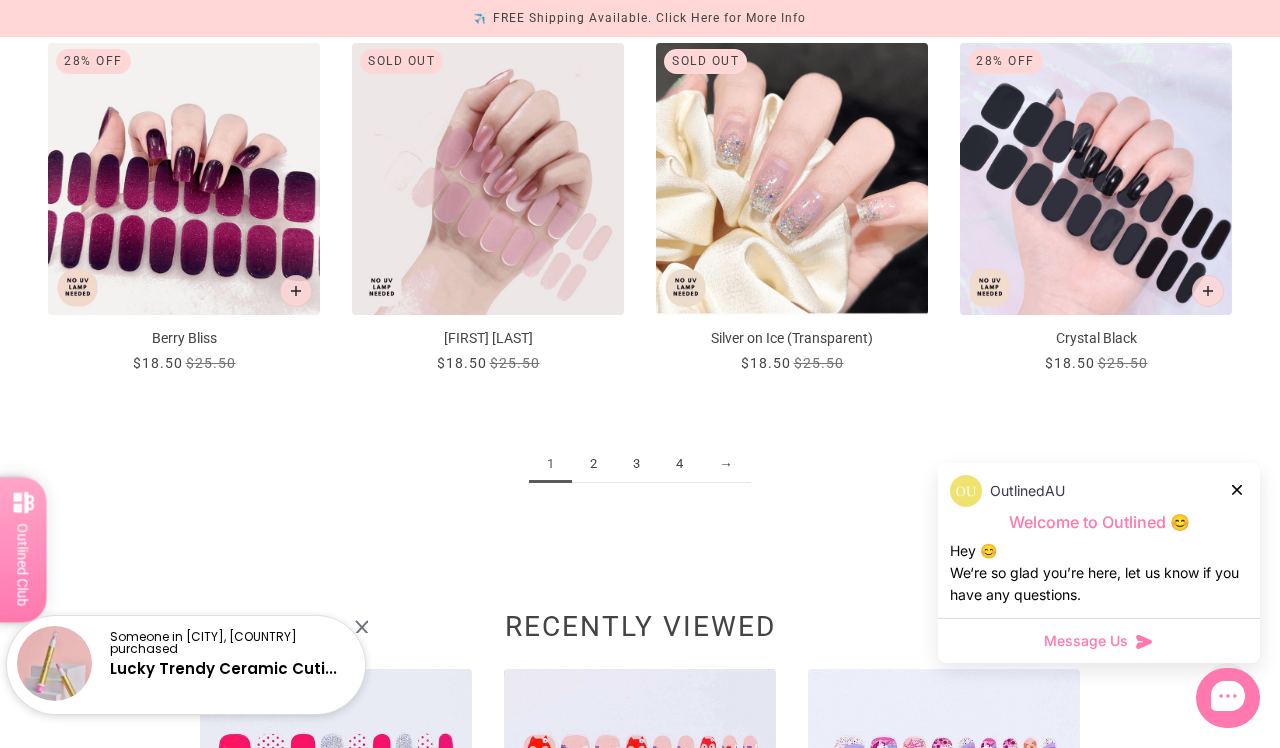 click on "2" at bounding box center [593, 464] 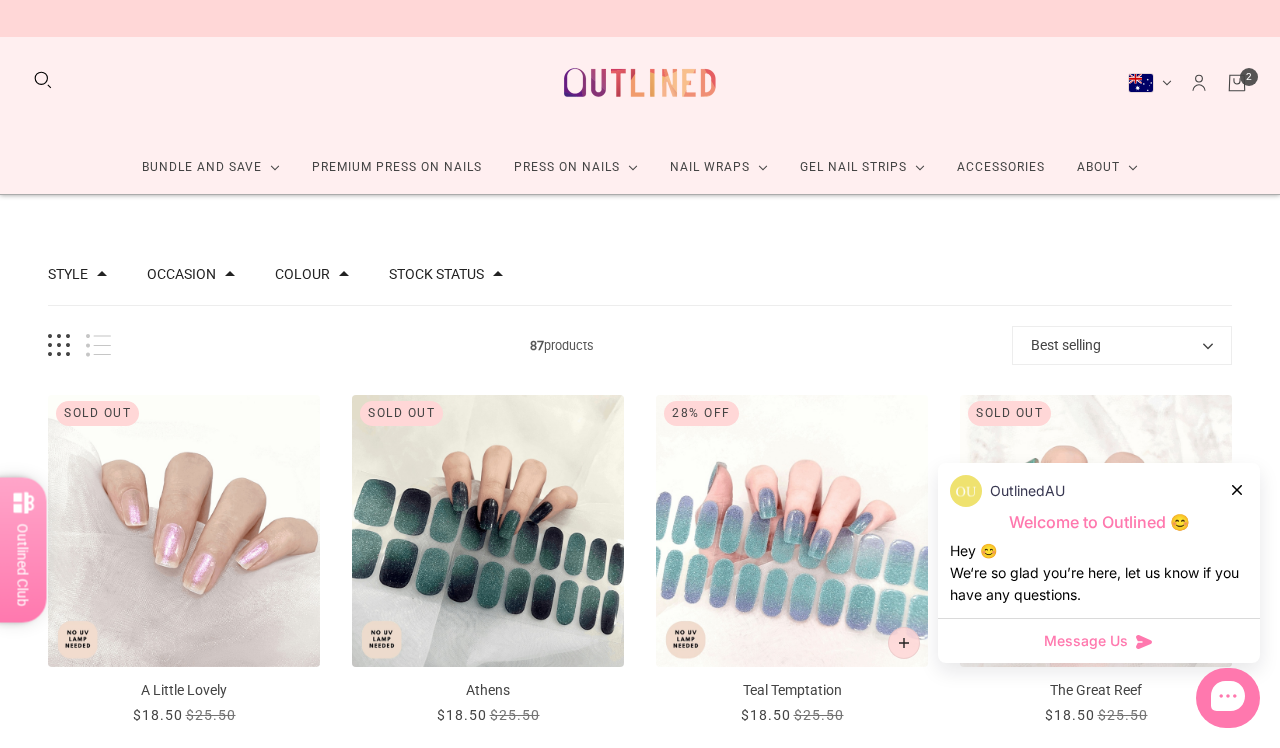 scroll, scrollTop: 0, scrollLeft: 0, axis: both 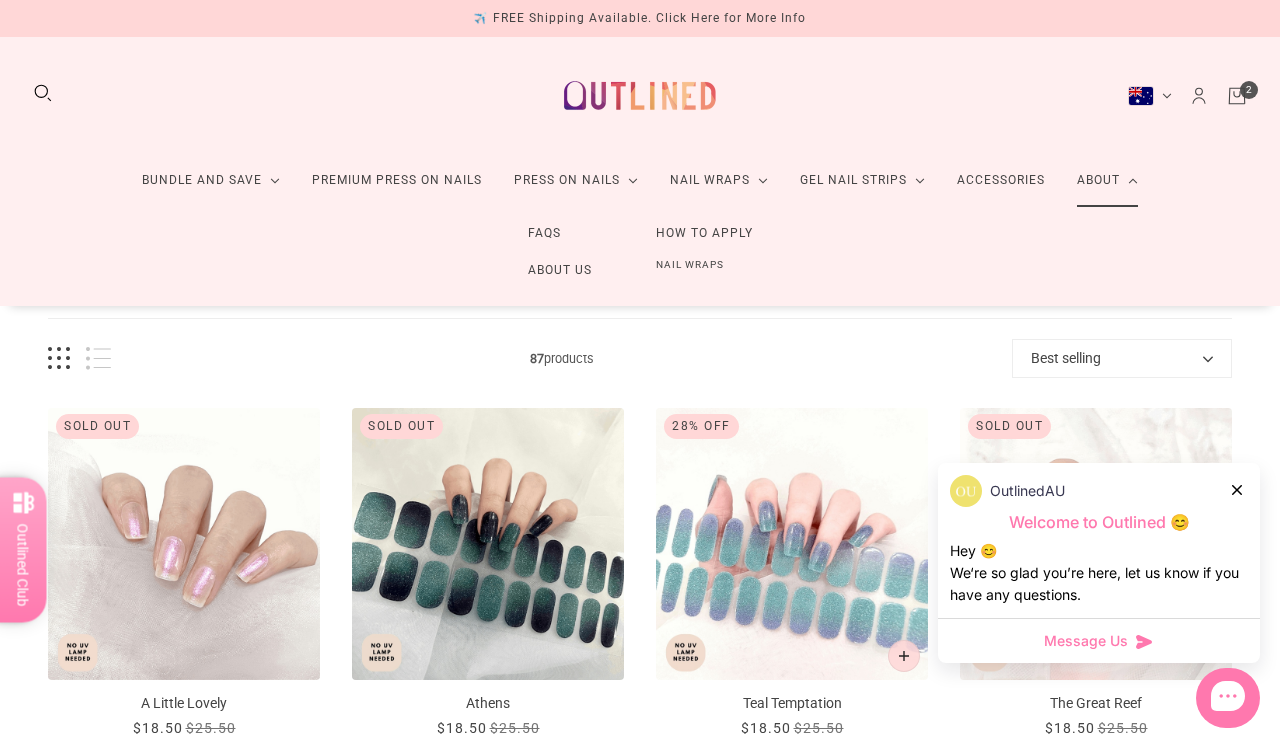 click on "Nail Wraps" at bounding box center (690, 265) 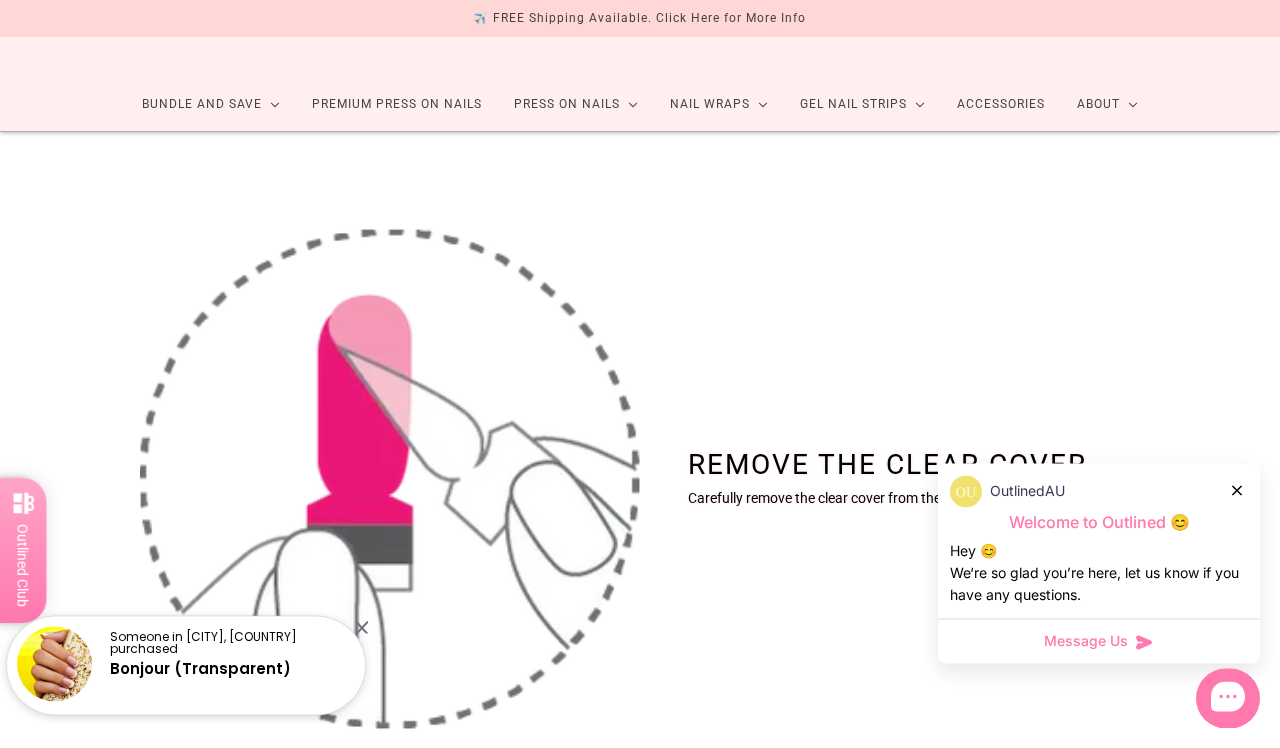 scroll, scrollTop: 0, scrollLeft: 0, axis: both 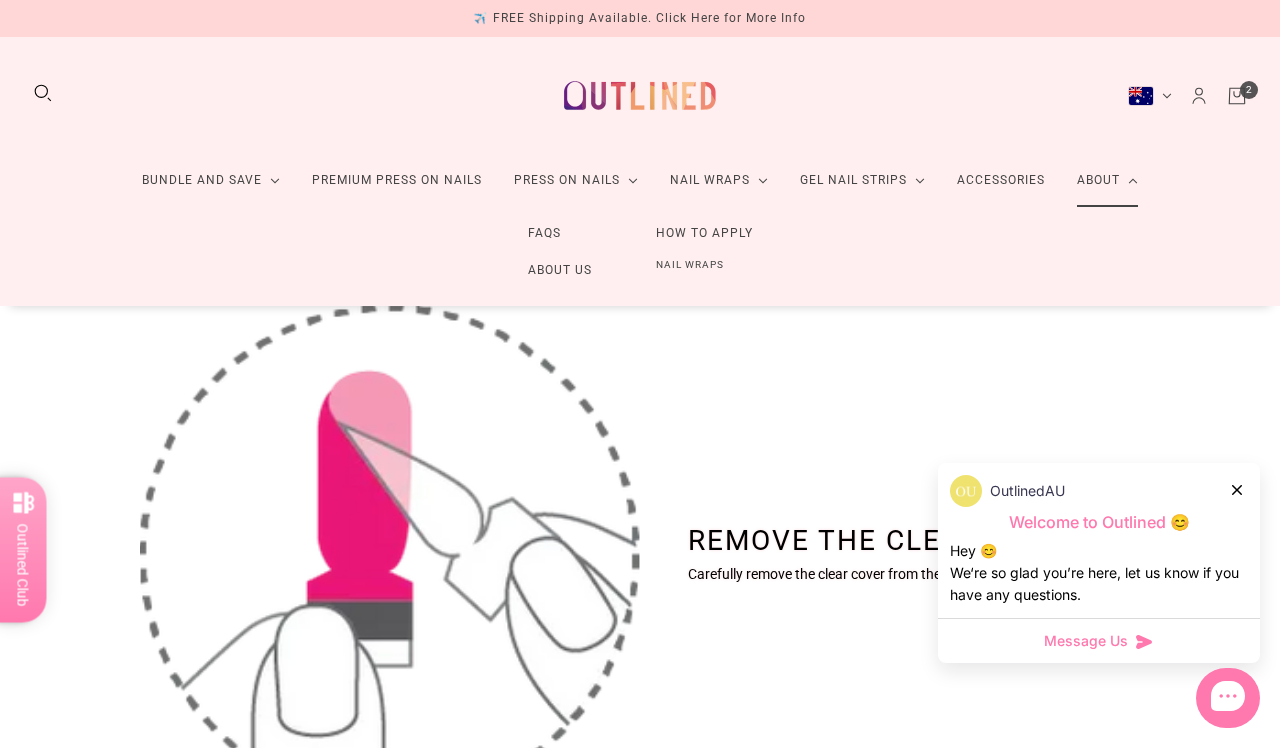 click on "FAQs" at bounding box center (544, 233) 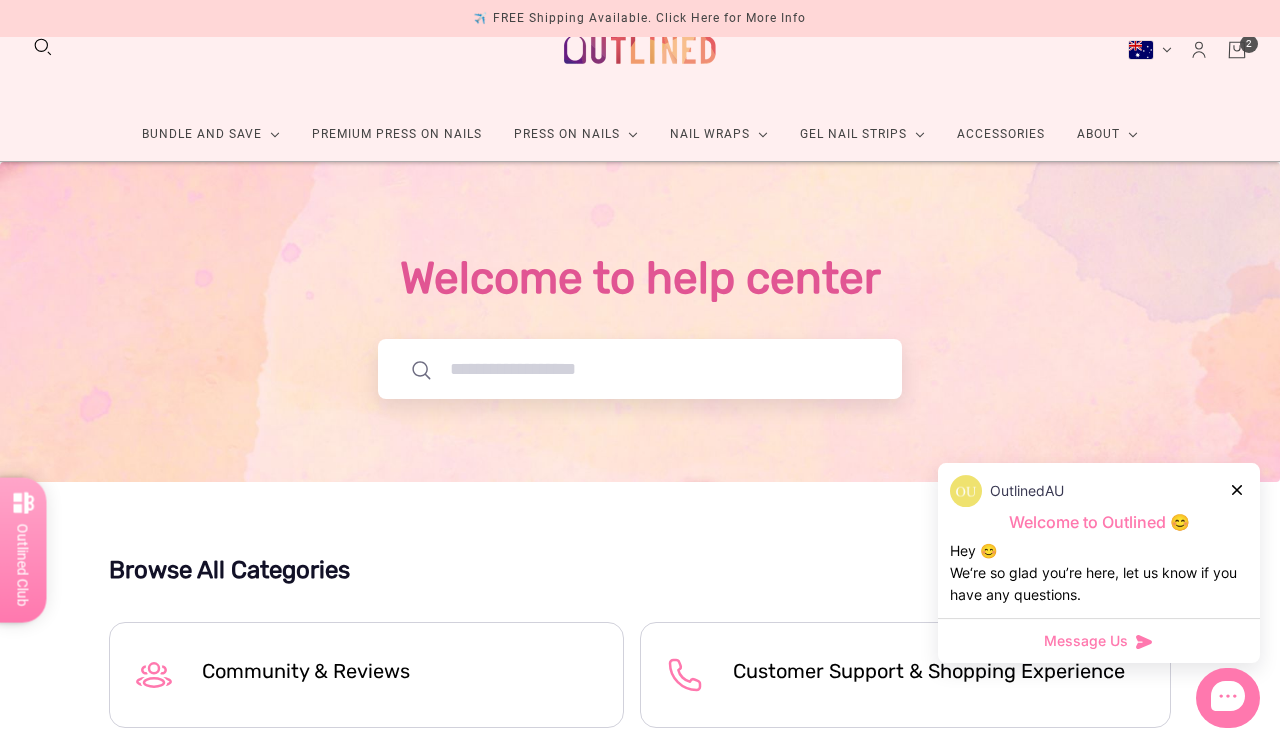 scroll, scrollTop: 0, scrollLeft: 0, axis: both 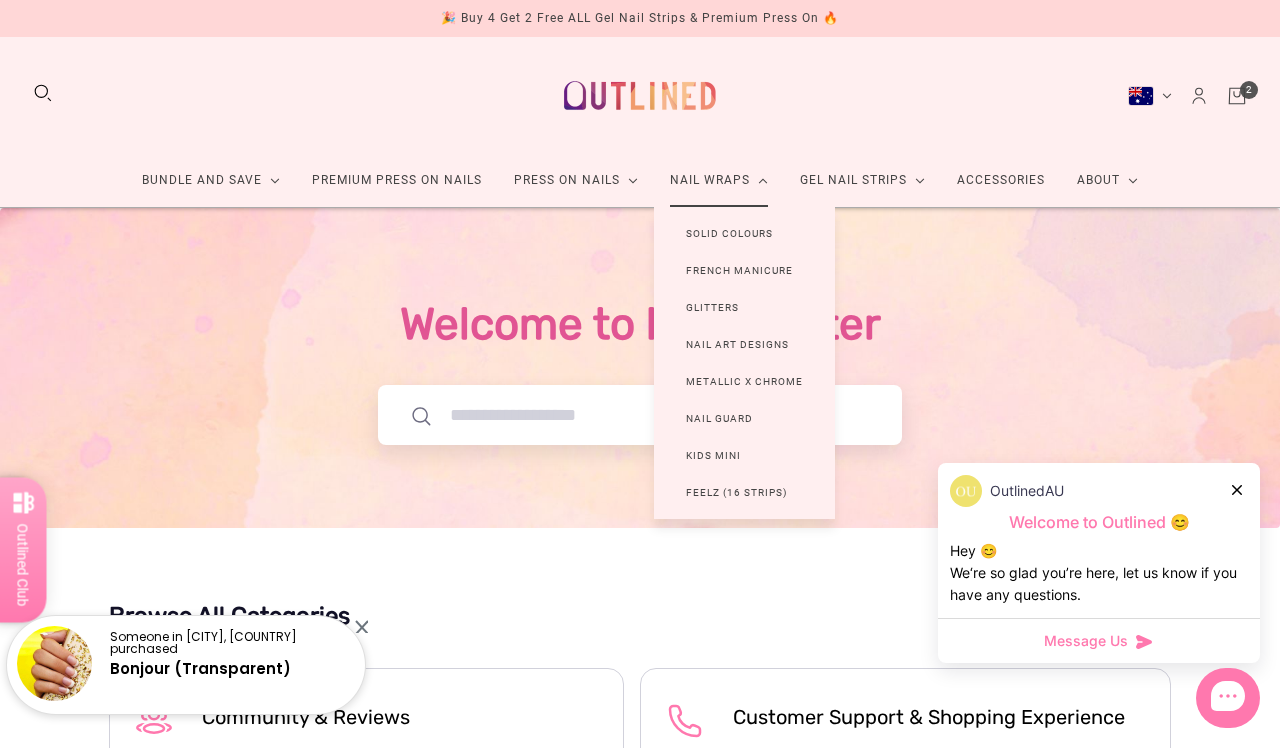 click on "Kids Mini" at bounding box center [713, 455] 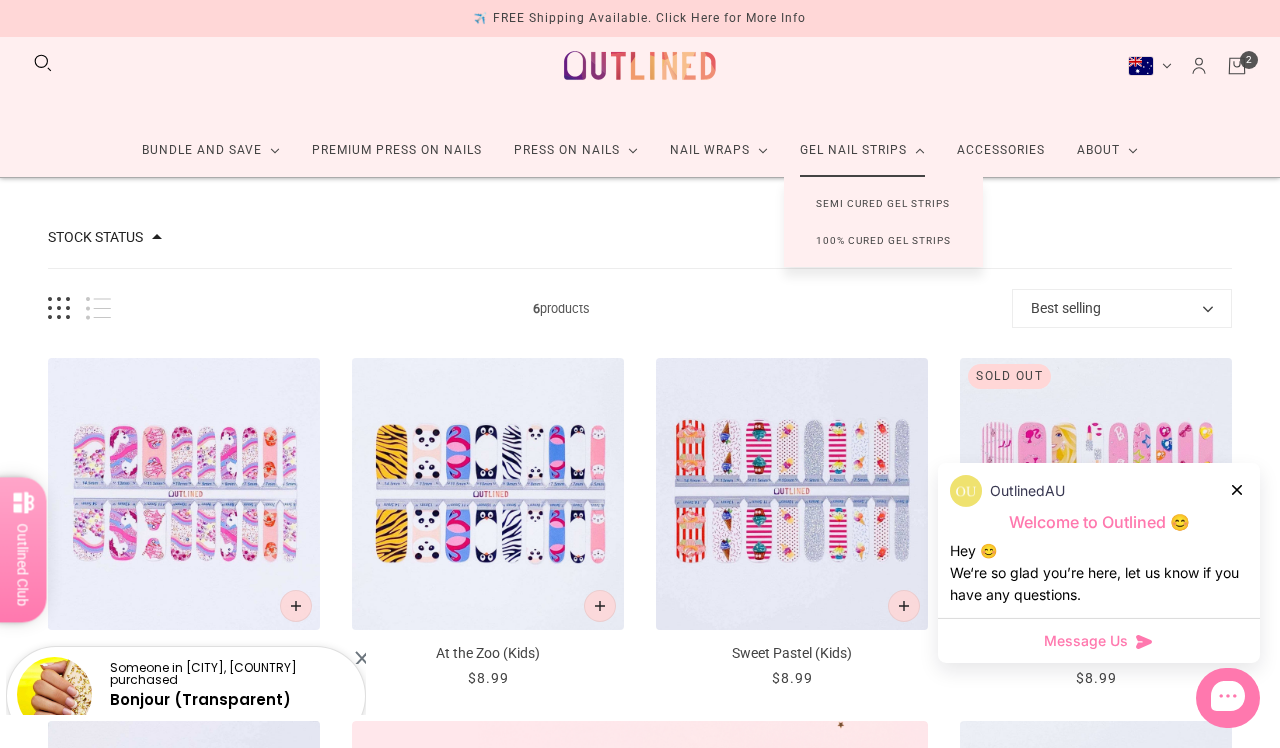 scroll, scrollTop: 0, scrollLeft: 0, axis: both 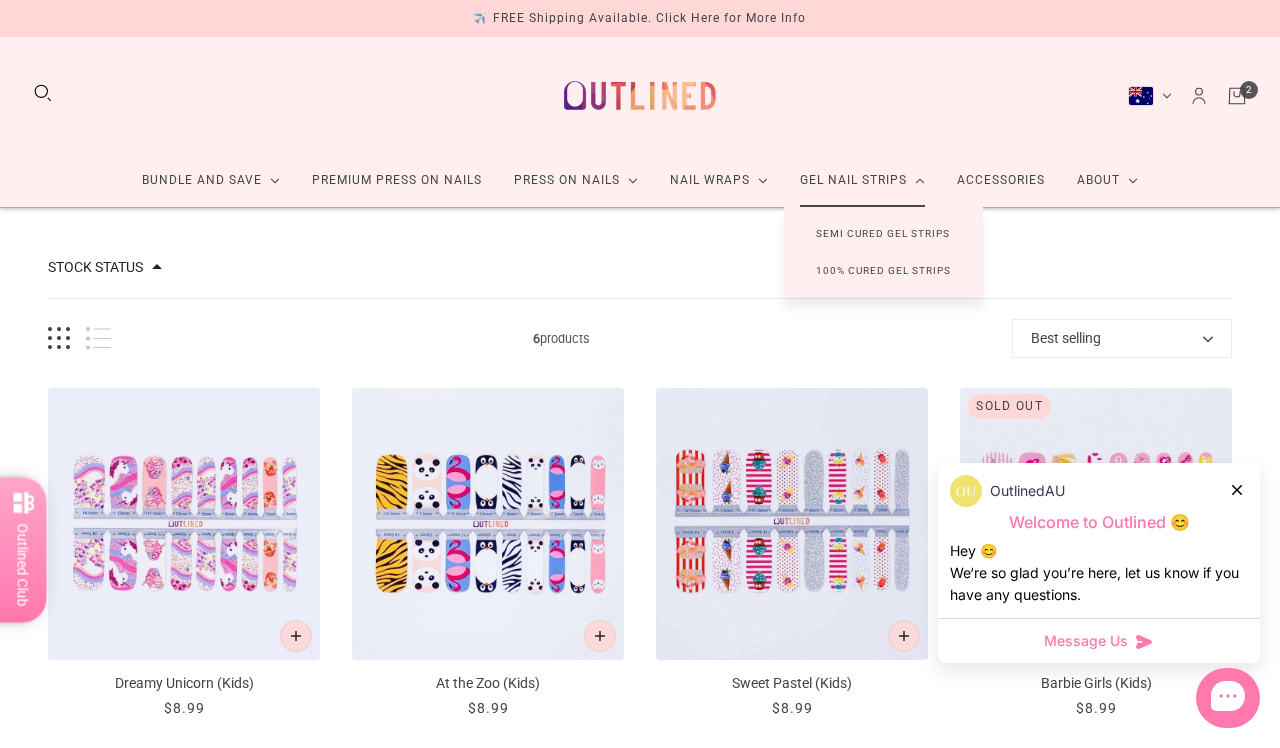 click on "Semi Cured Gel Strips" at bounding box center [883, 233] 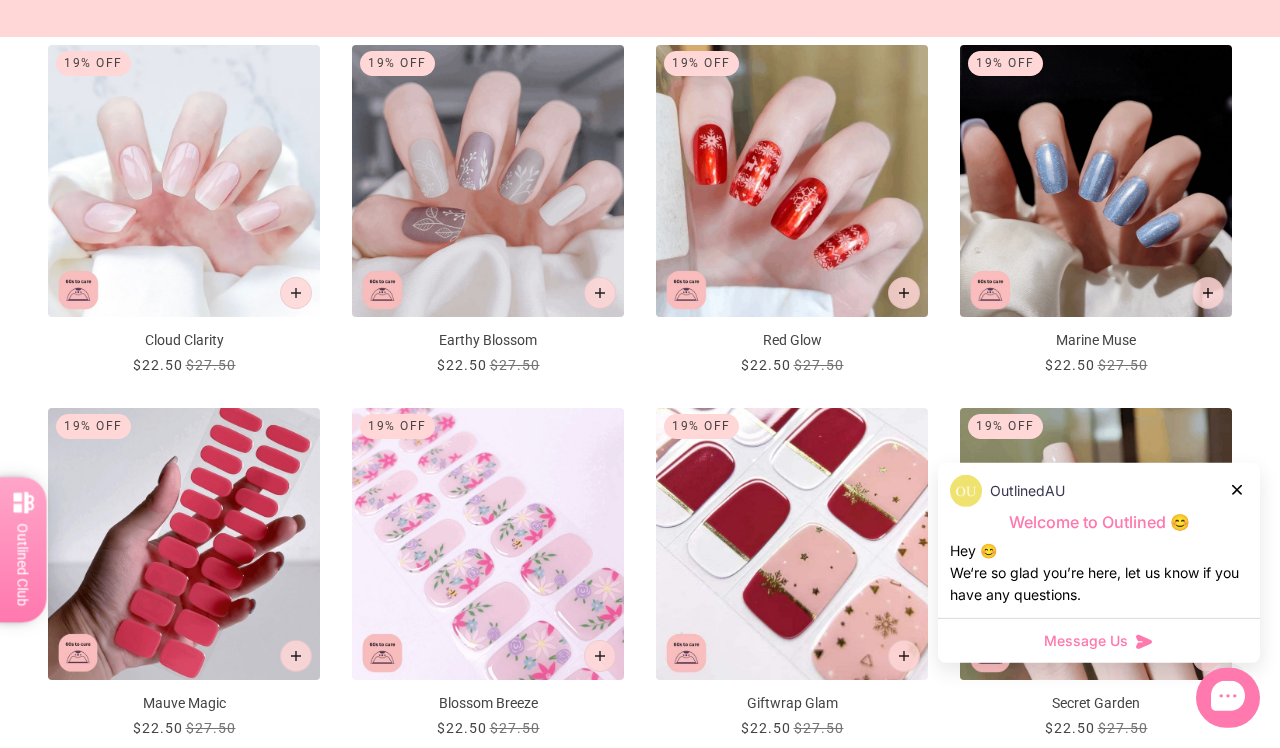 scroll, scrollTop: 1816, scrollLeft: 0, axis: vertical 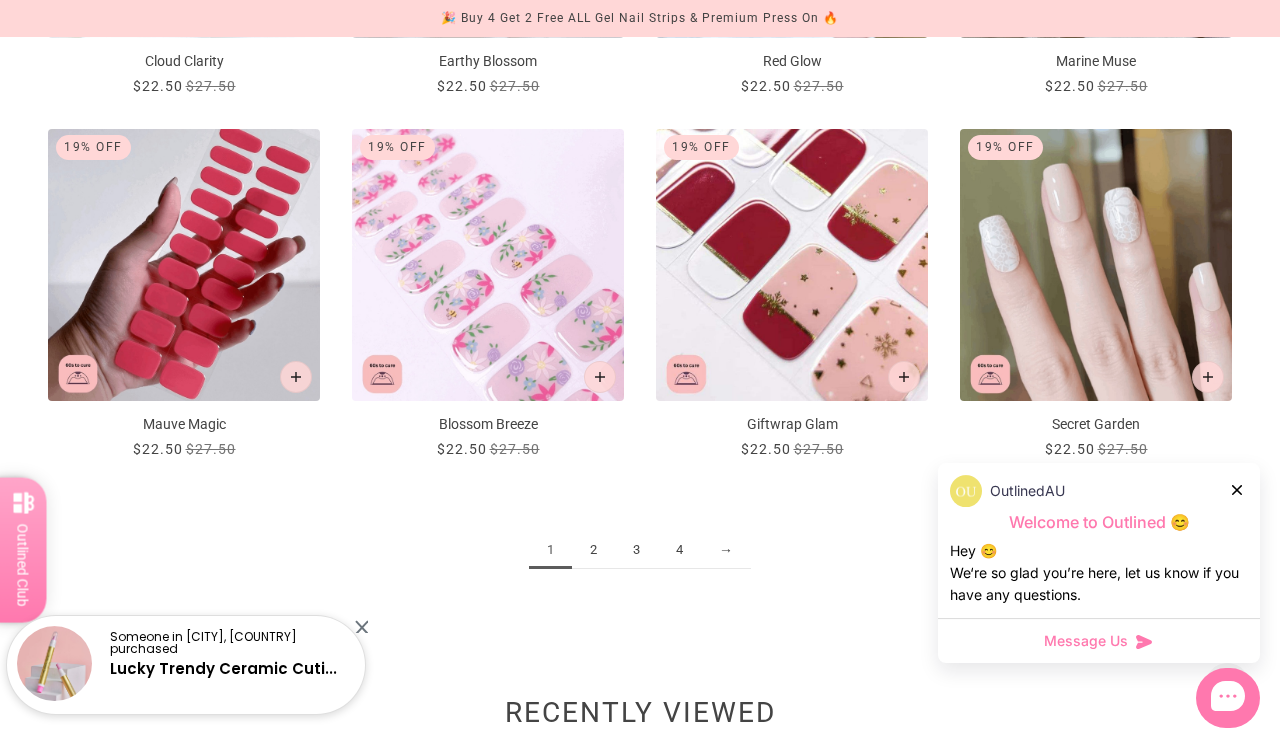 click on "2" at bounding box center [593, 550] 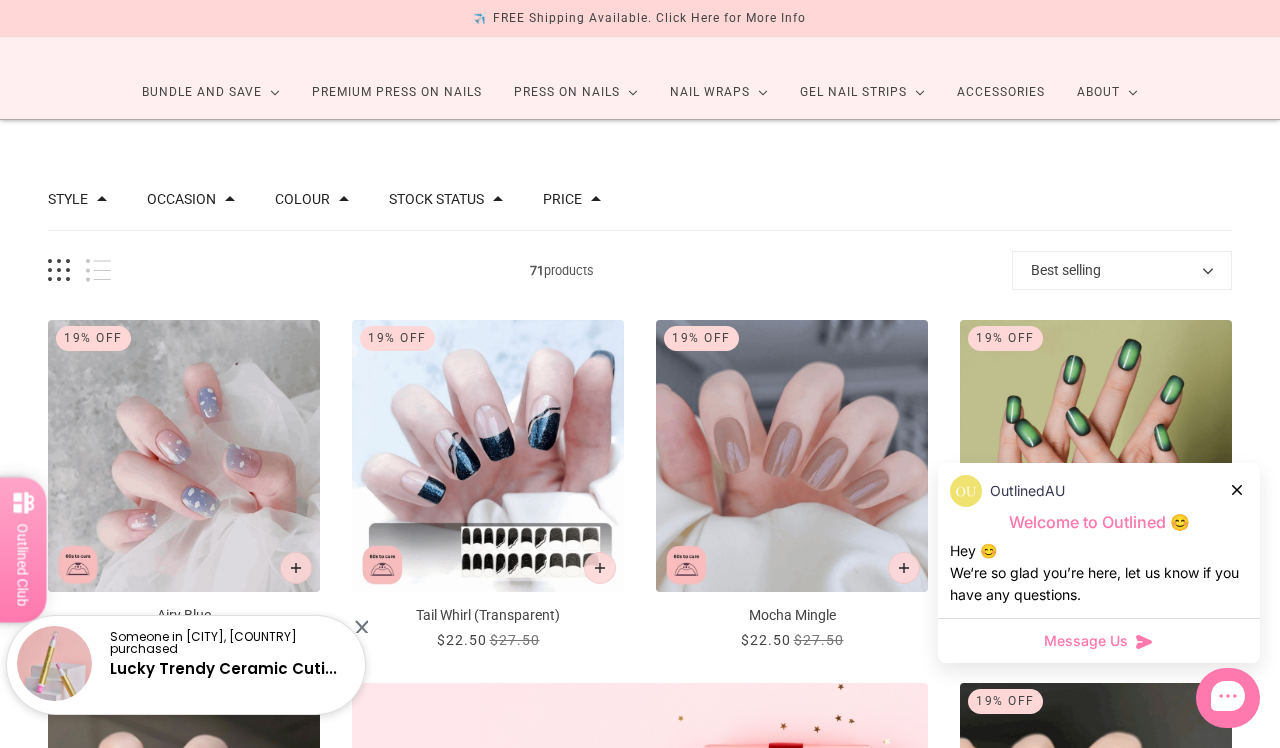scroll, scrollTop: 0, scrollLeft: 0, axis: both 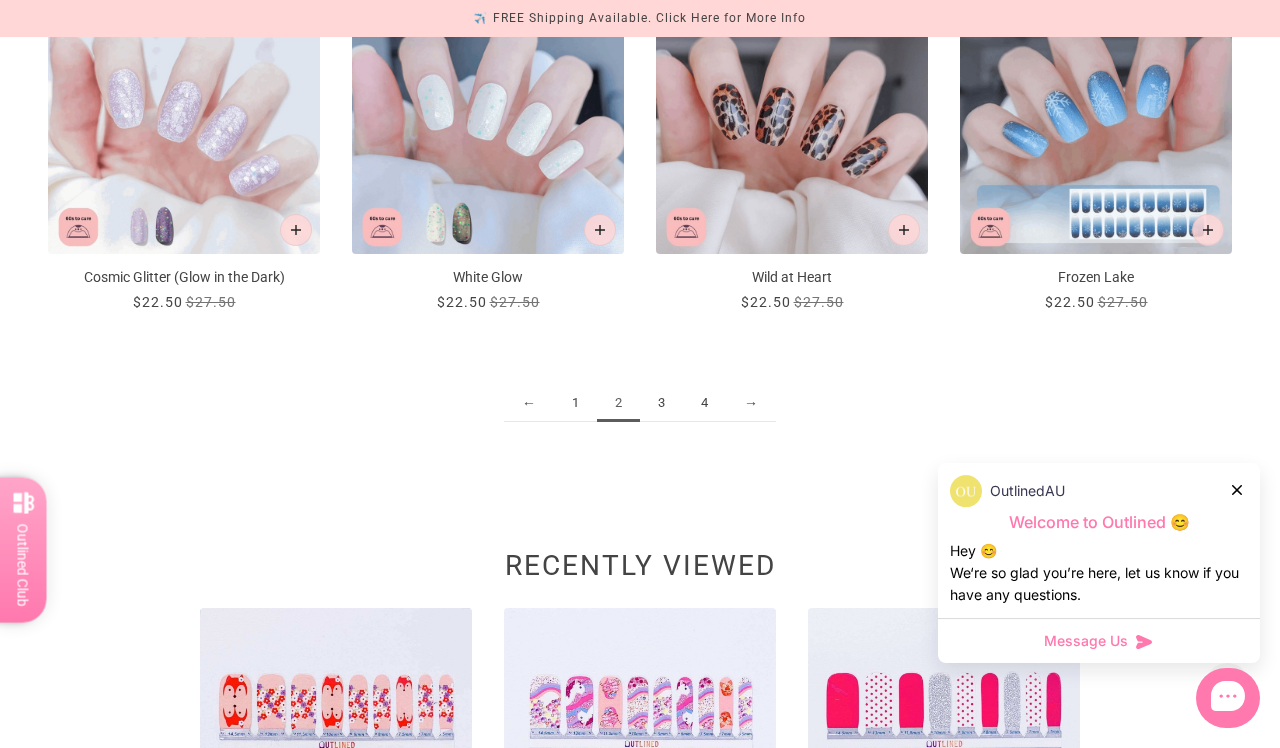 click on "3" at bounding box center (661, 403) 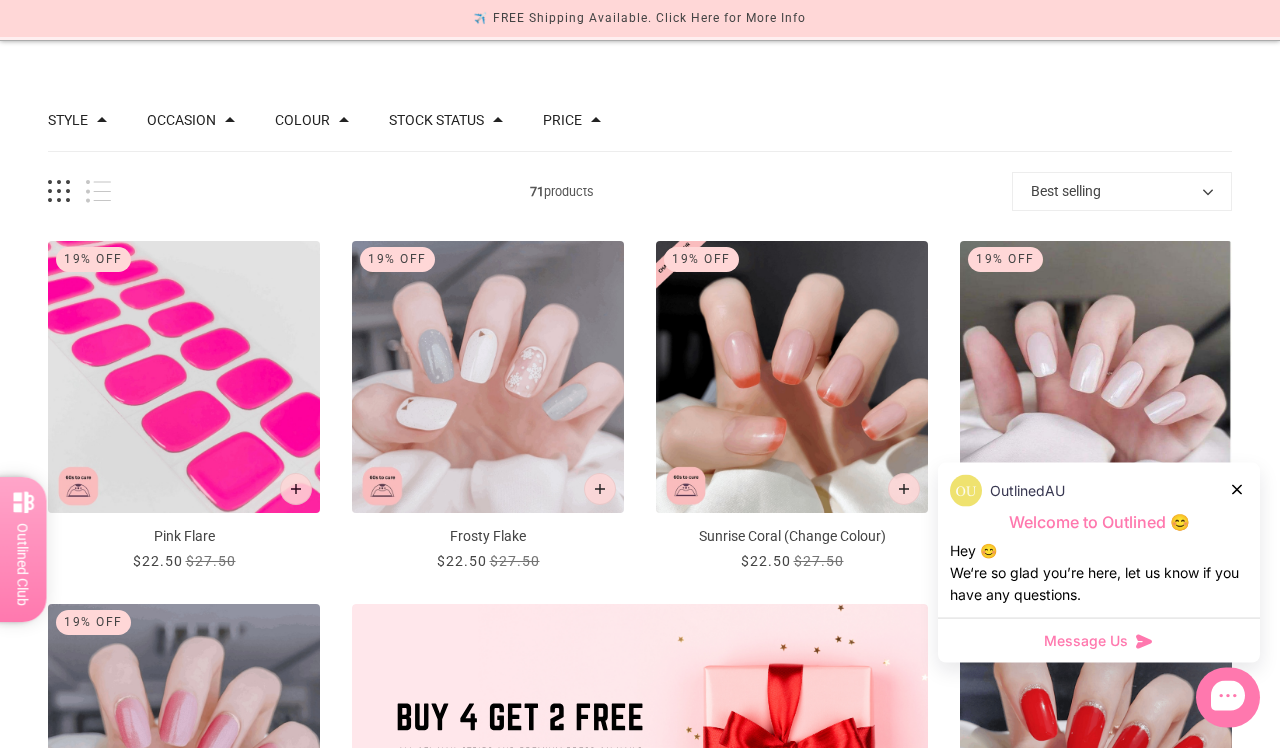 scroll, scrollTop: 0, scrollLeft: 0, axis: both 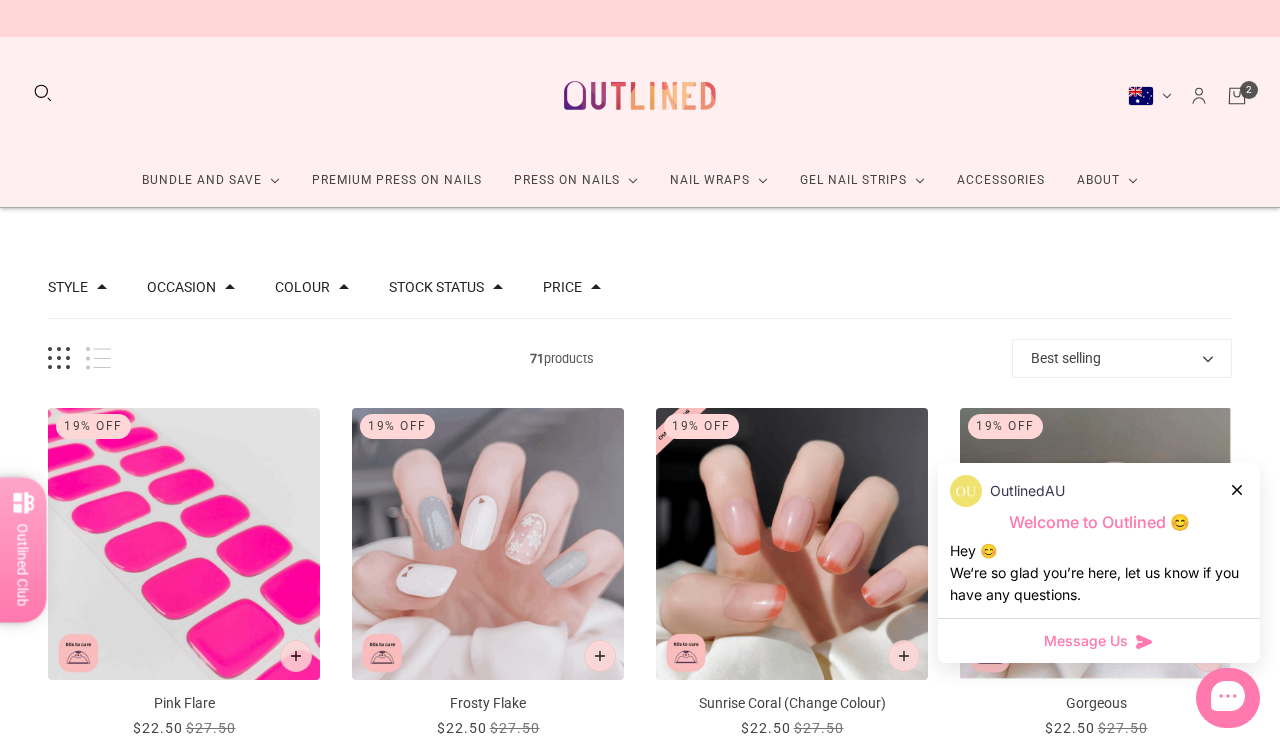 click 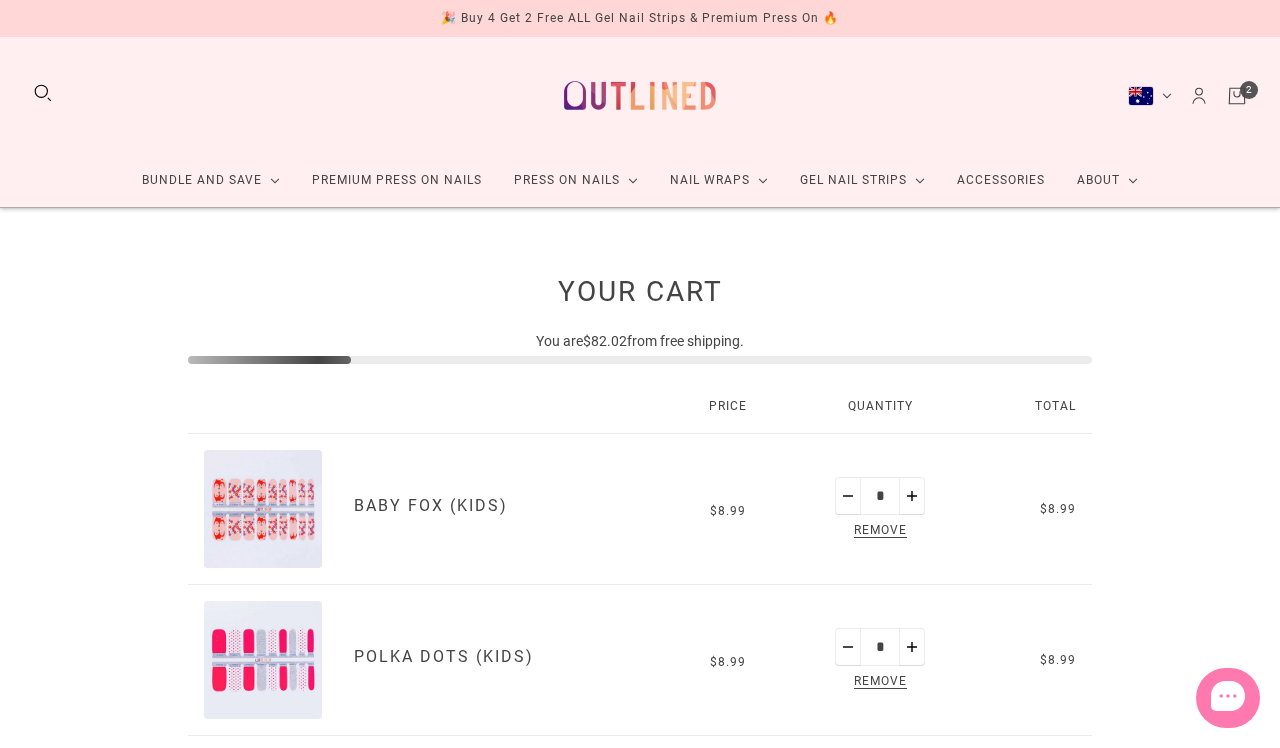 scroll, scrollTop: 11, scrollLeft: 0, axis: vertical 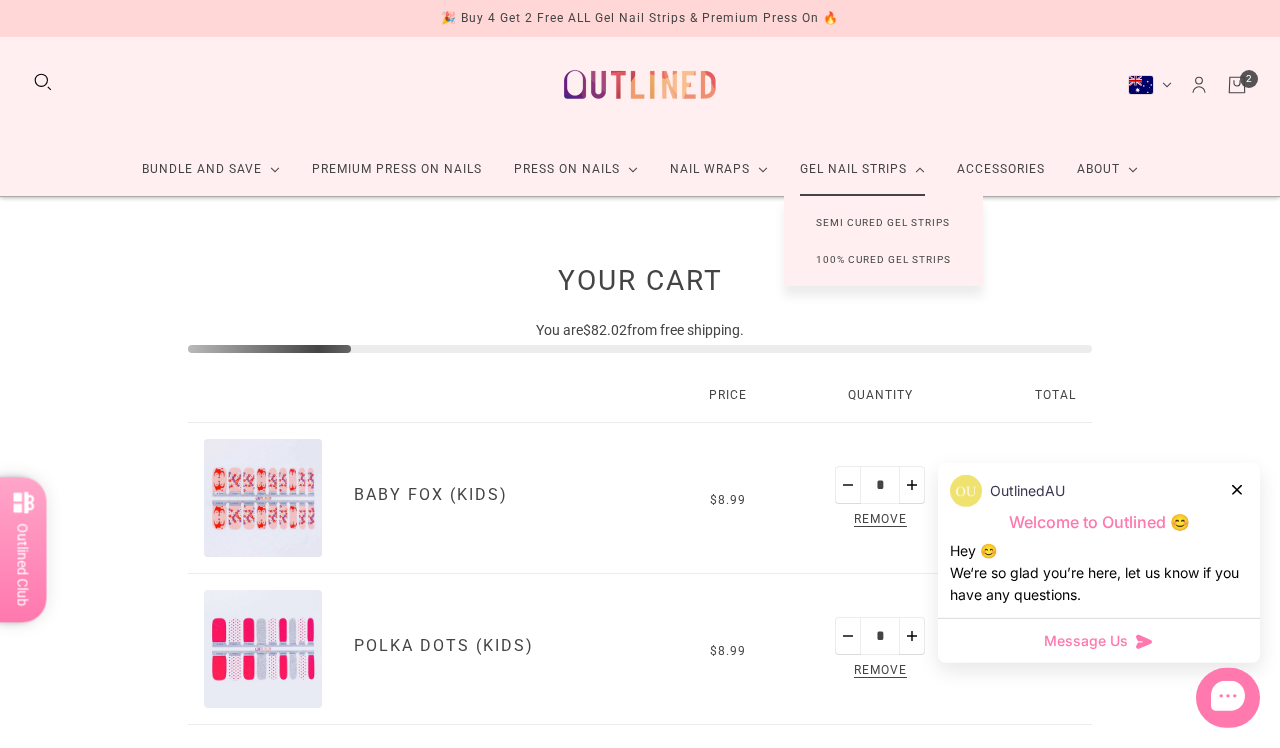 click on "100% Cured Gel Strips" at bounding box center [883, 259] 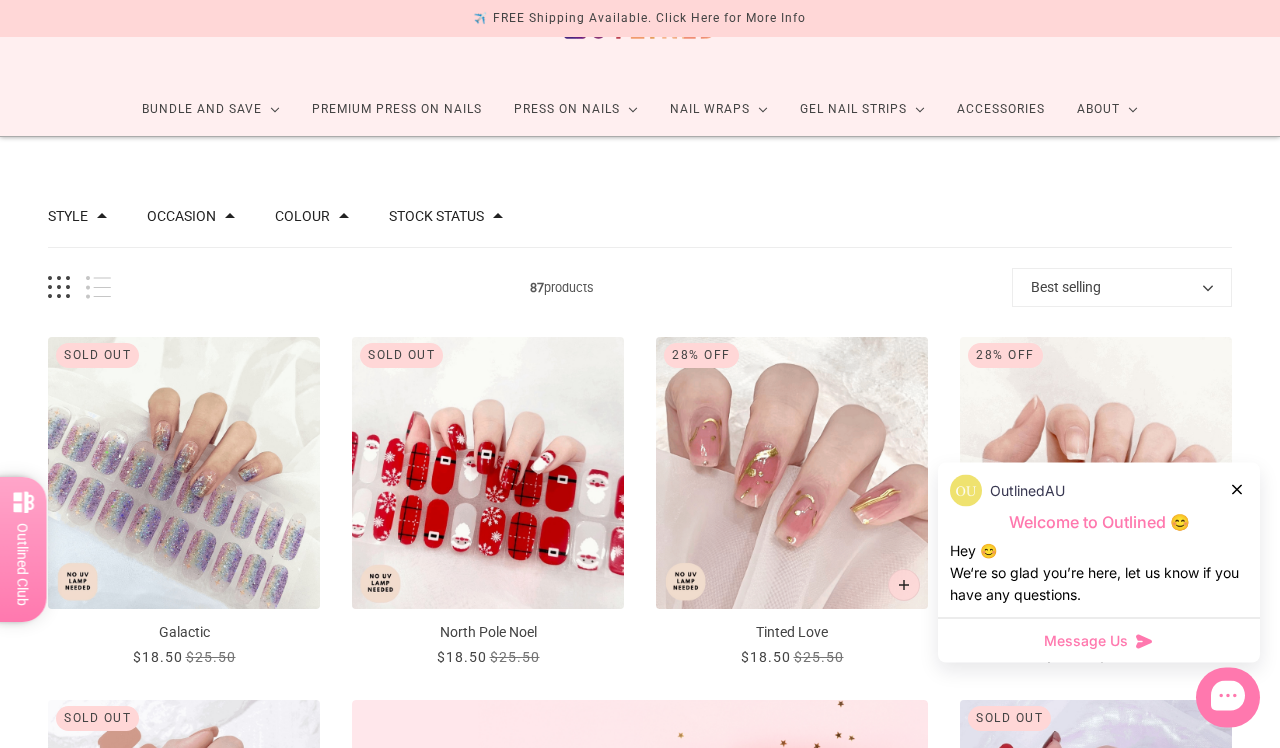 scroll, scrollTop: 0, scrollLeft: 0, axis: both 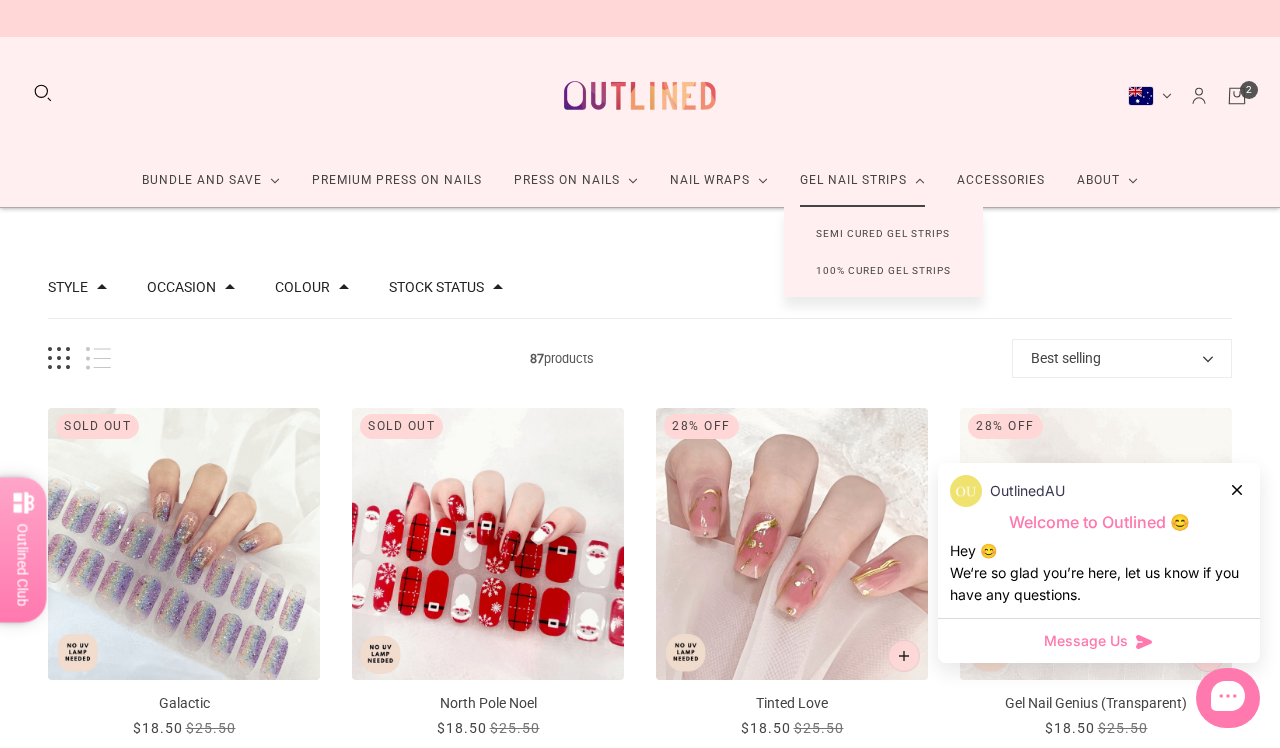click on "Semi Cured Gel Strips" at bounding box center (883, 233) 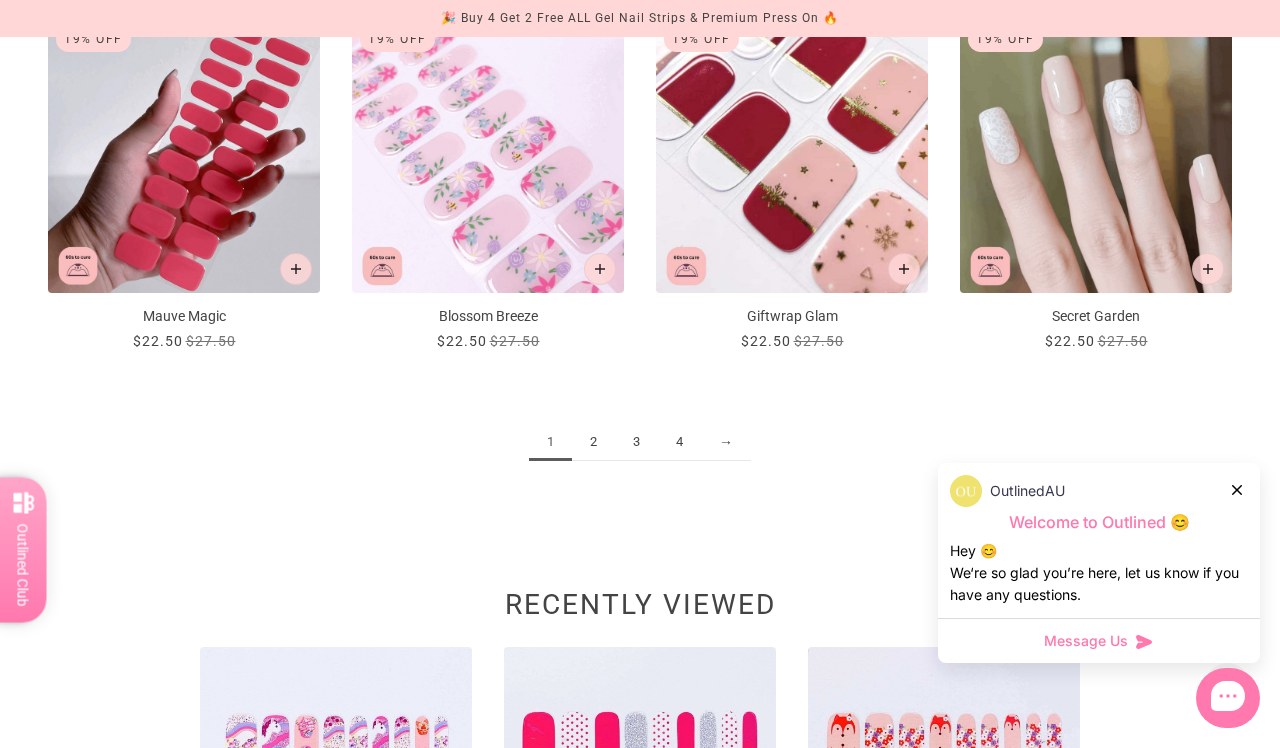 scroll, scrollTop: 2204, scrollLeft: 0, axis: vertical 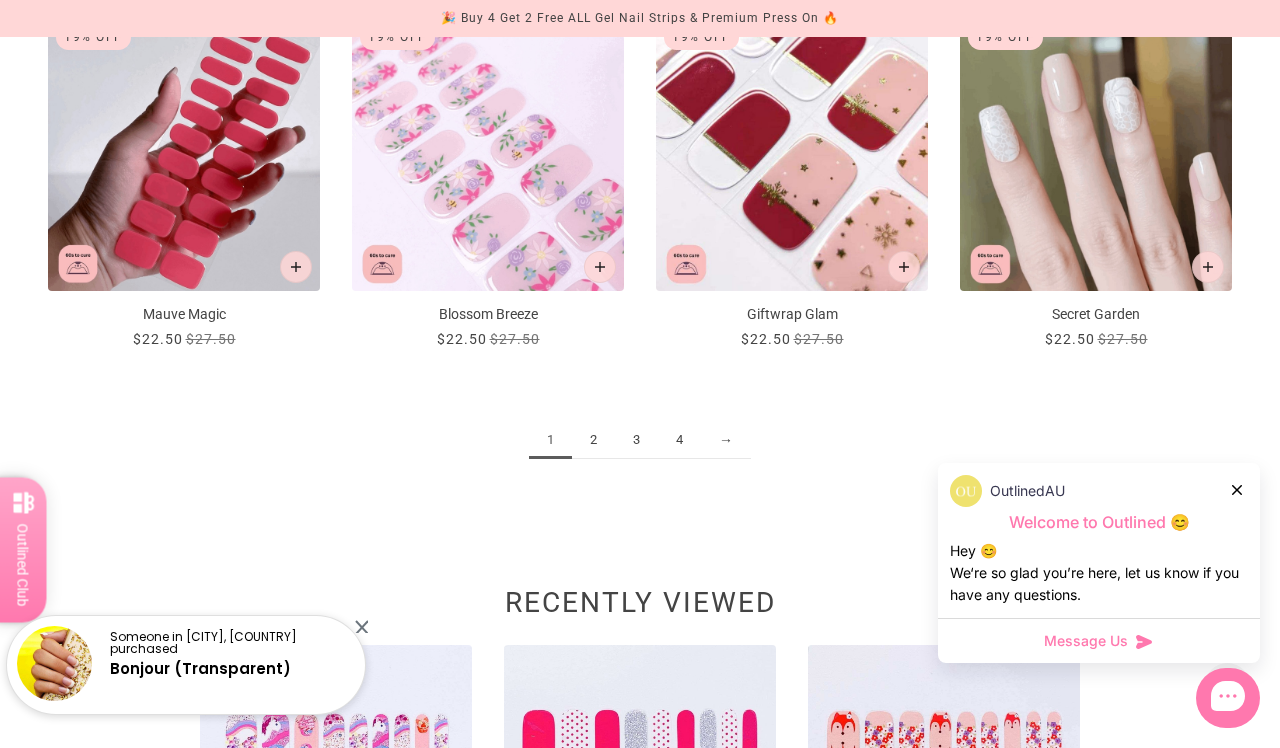click at bounding box center [1238, 489] 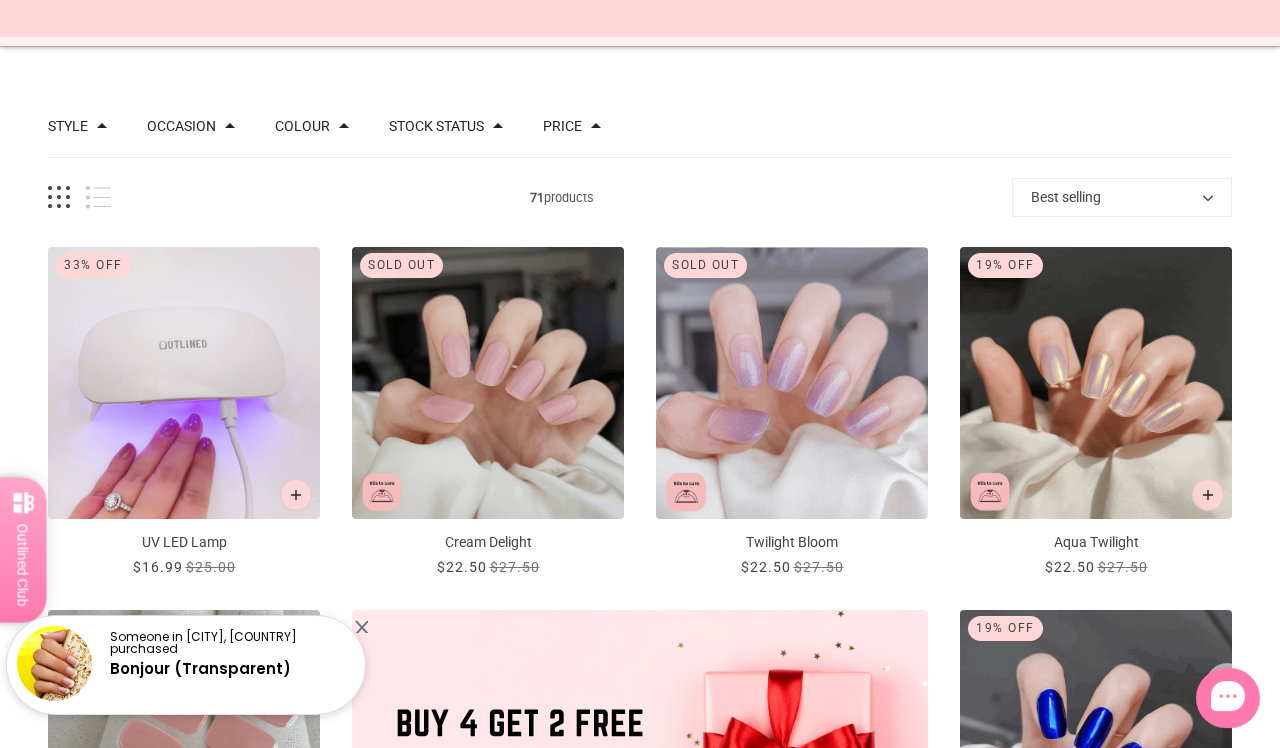 scroll, scrollTop: 0, scrollLeft: 0, axis: both 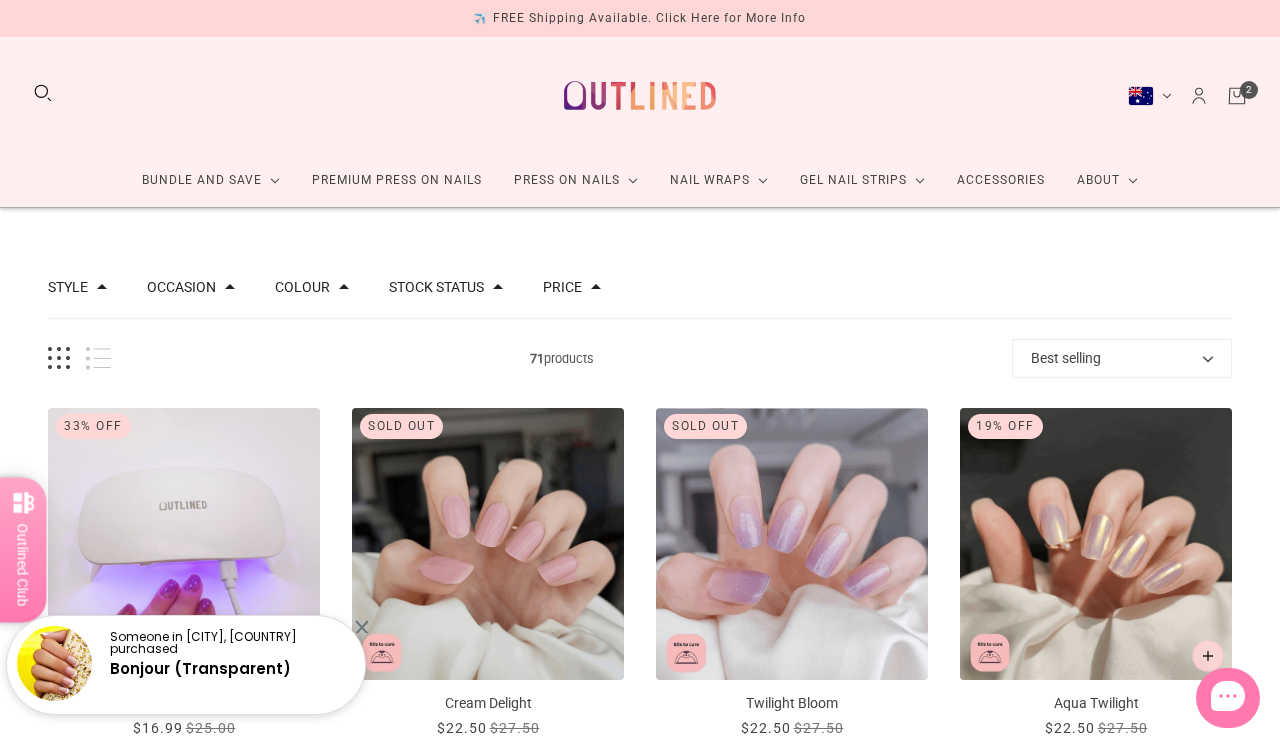 click 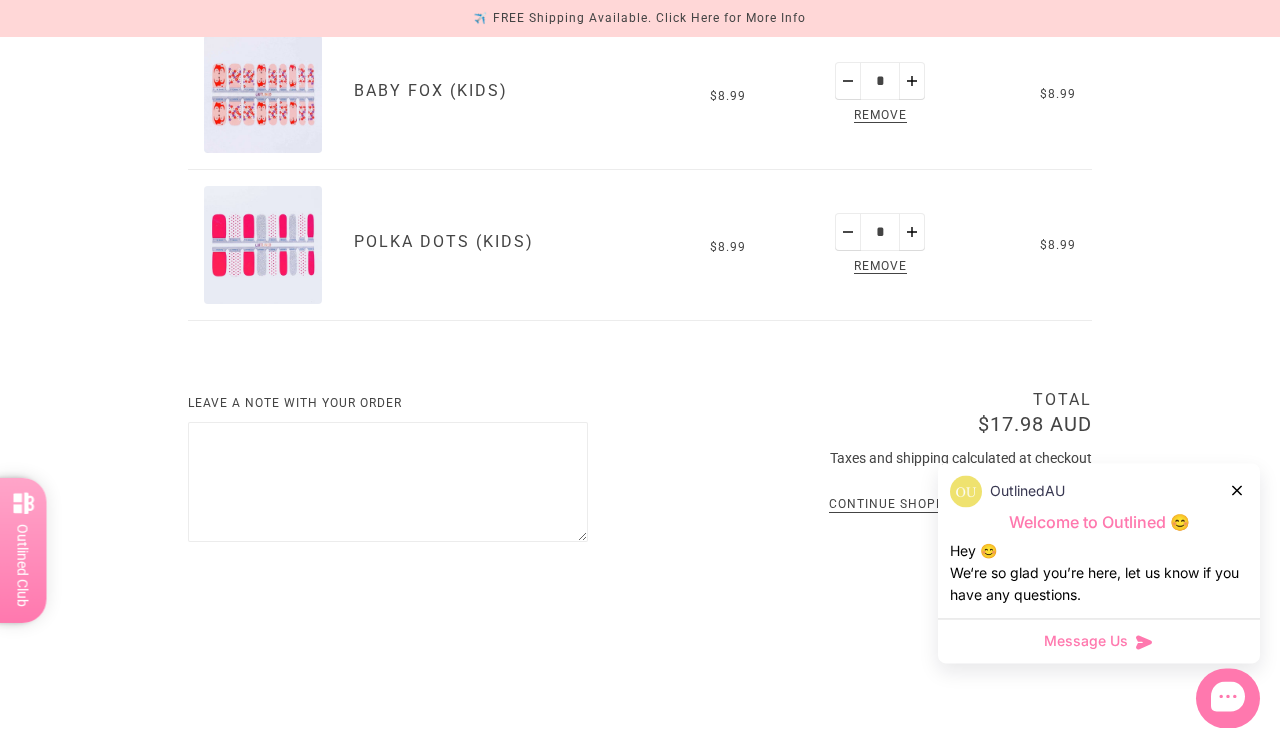 scroll, scrollTop: 448, scrollLeft: 0, axis: vertical 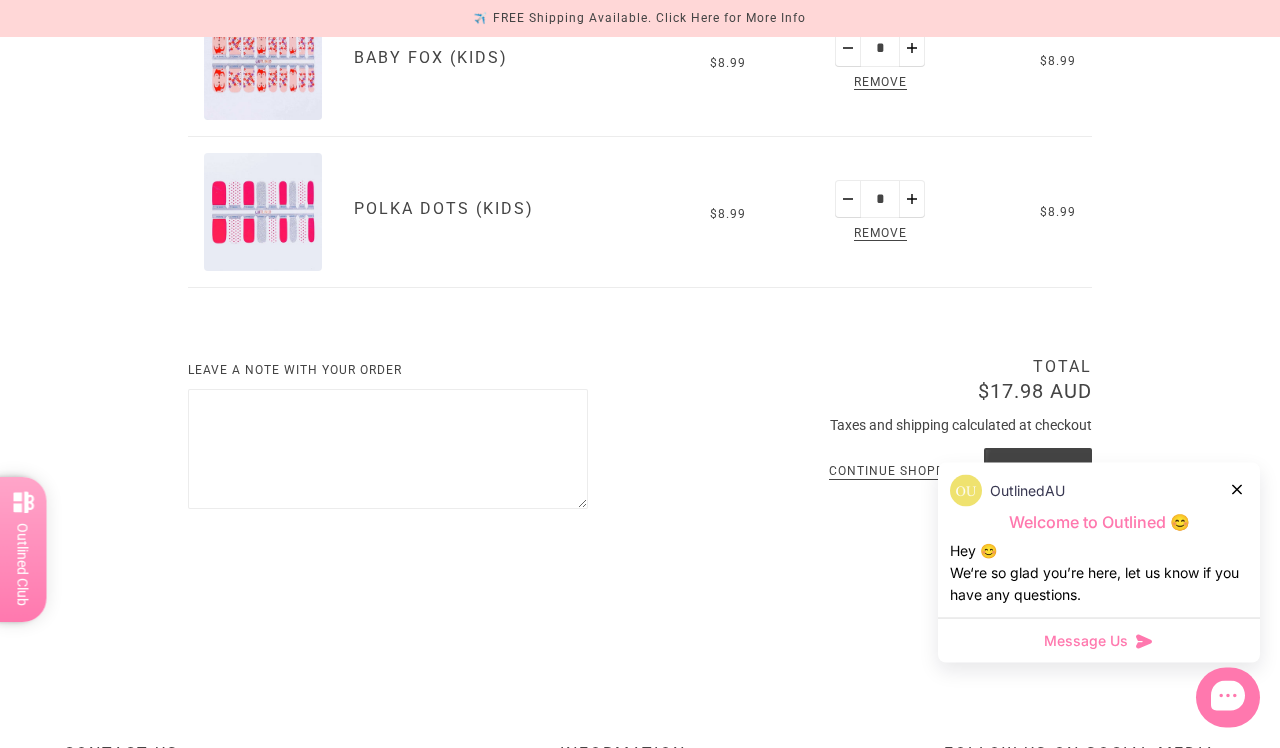 click on "Checkout" at bounding box center (1038, 470) 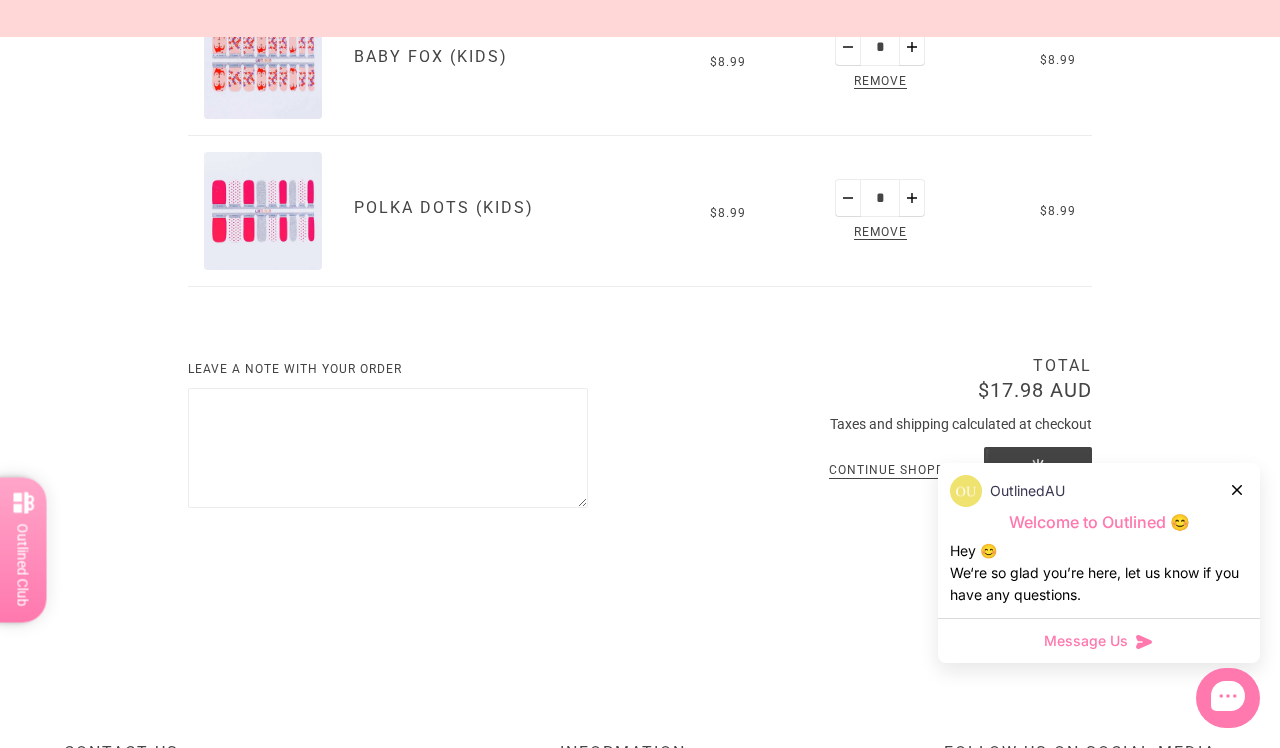 scroll, scrollTop: 542, scrollLeft: 0, axis: vertical 